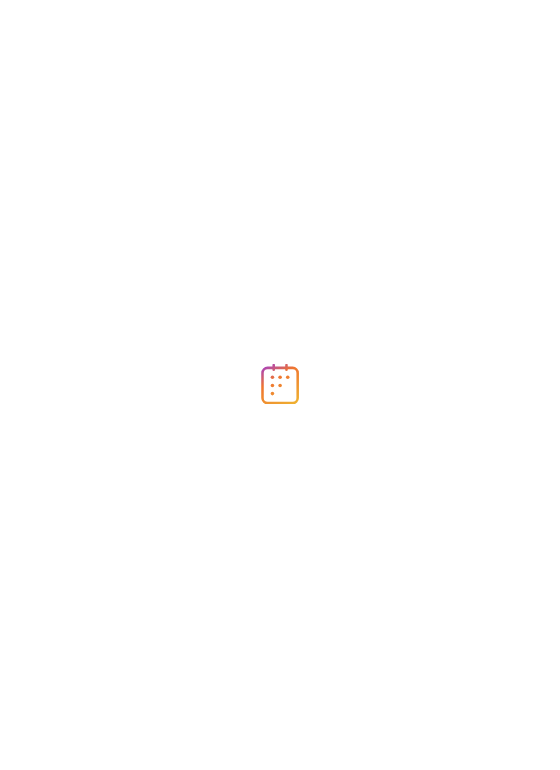 scroll, scrollTop: 0, scrollLeft: 0, axis: both 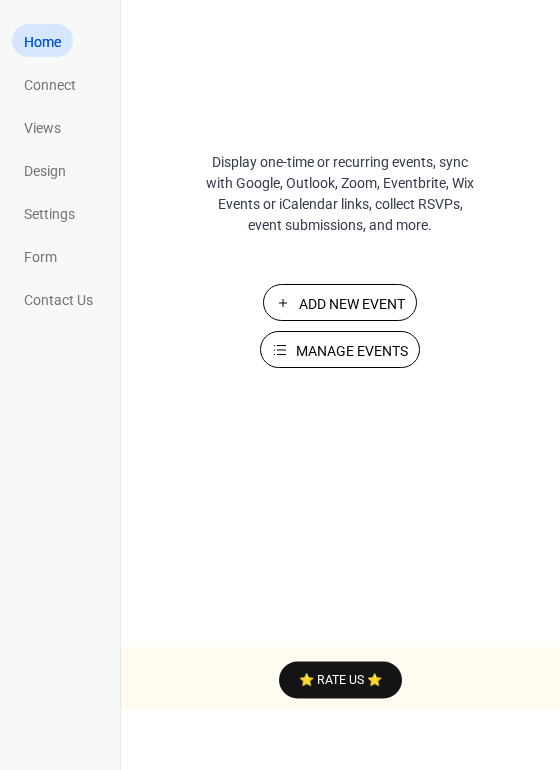 click on "Manage Events" at bounding box center (340, 349) 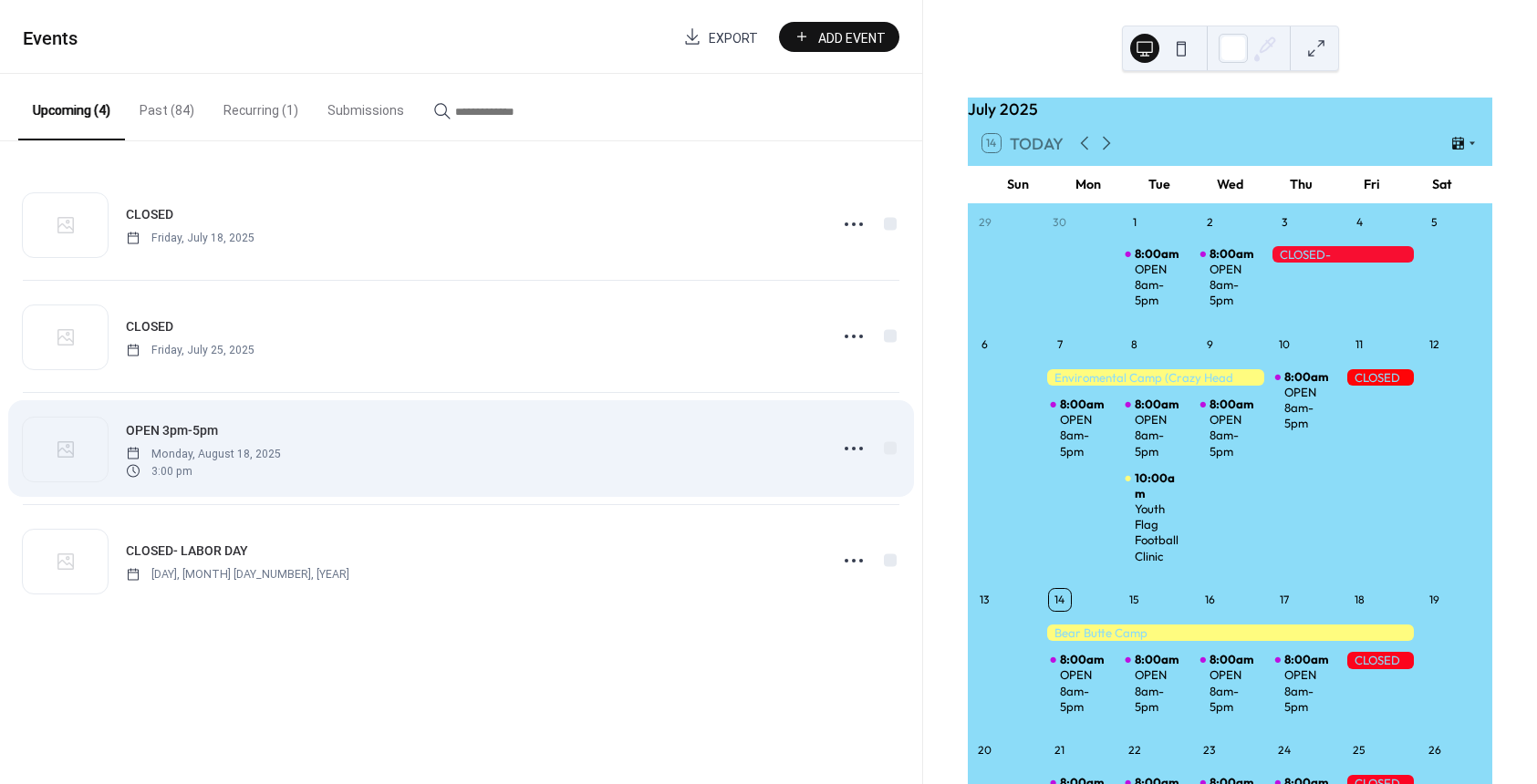 scroll, scrollTop: 0, scrollLeft: 0, axis: both 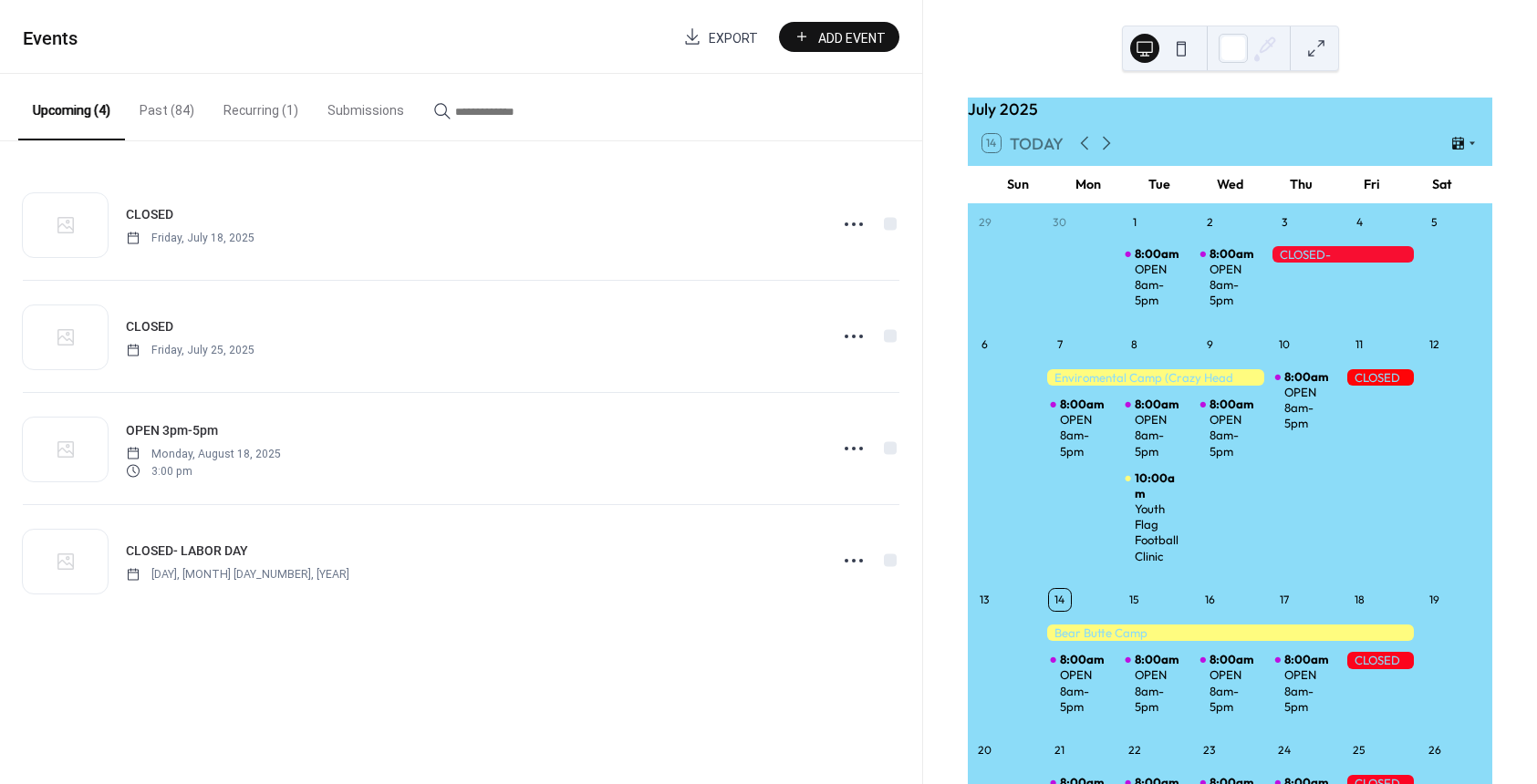 click on "Add Event" at bounding box center [852, 37] 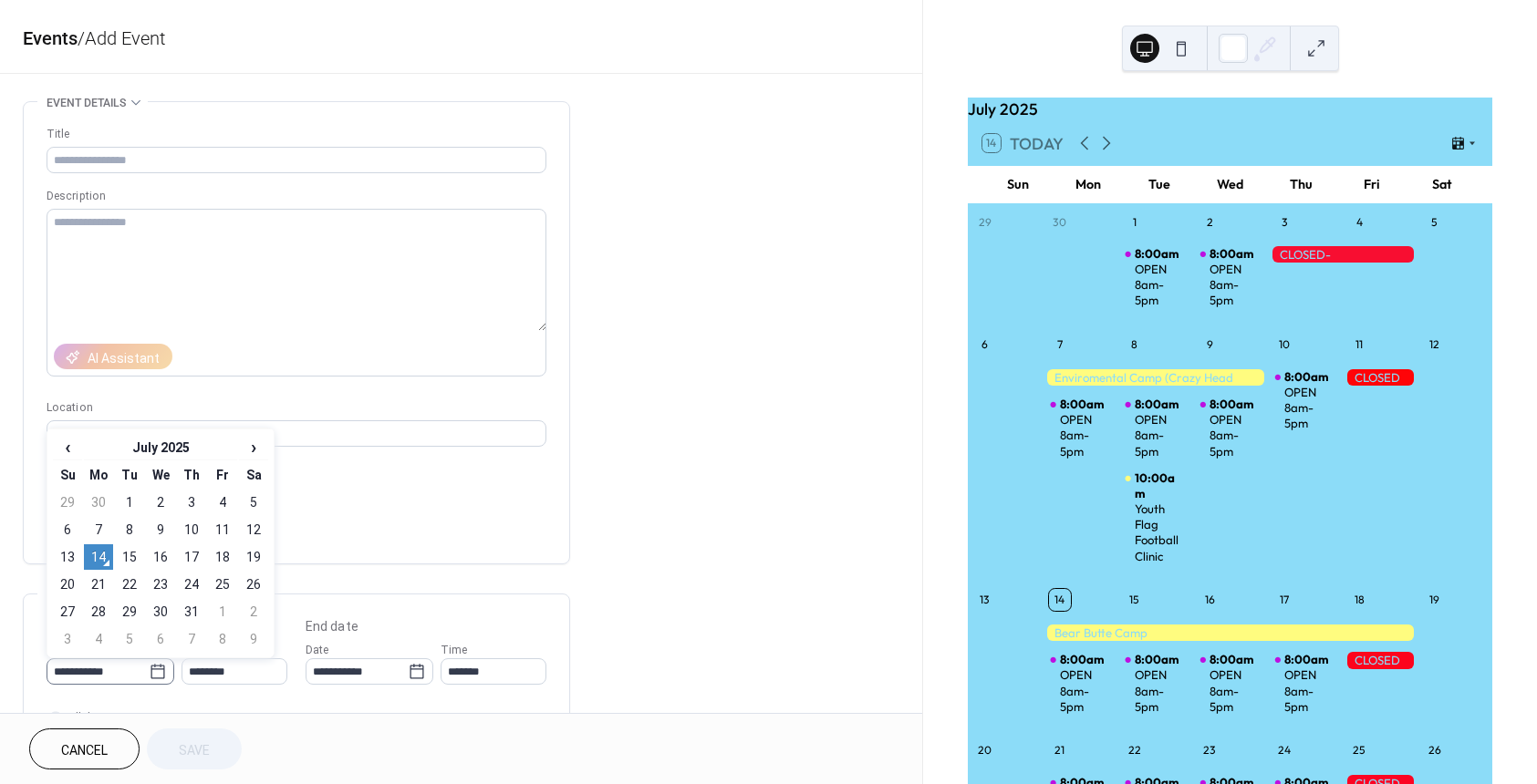 click 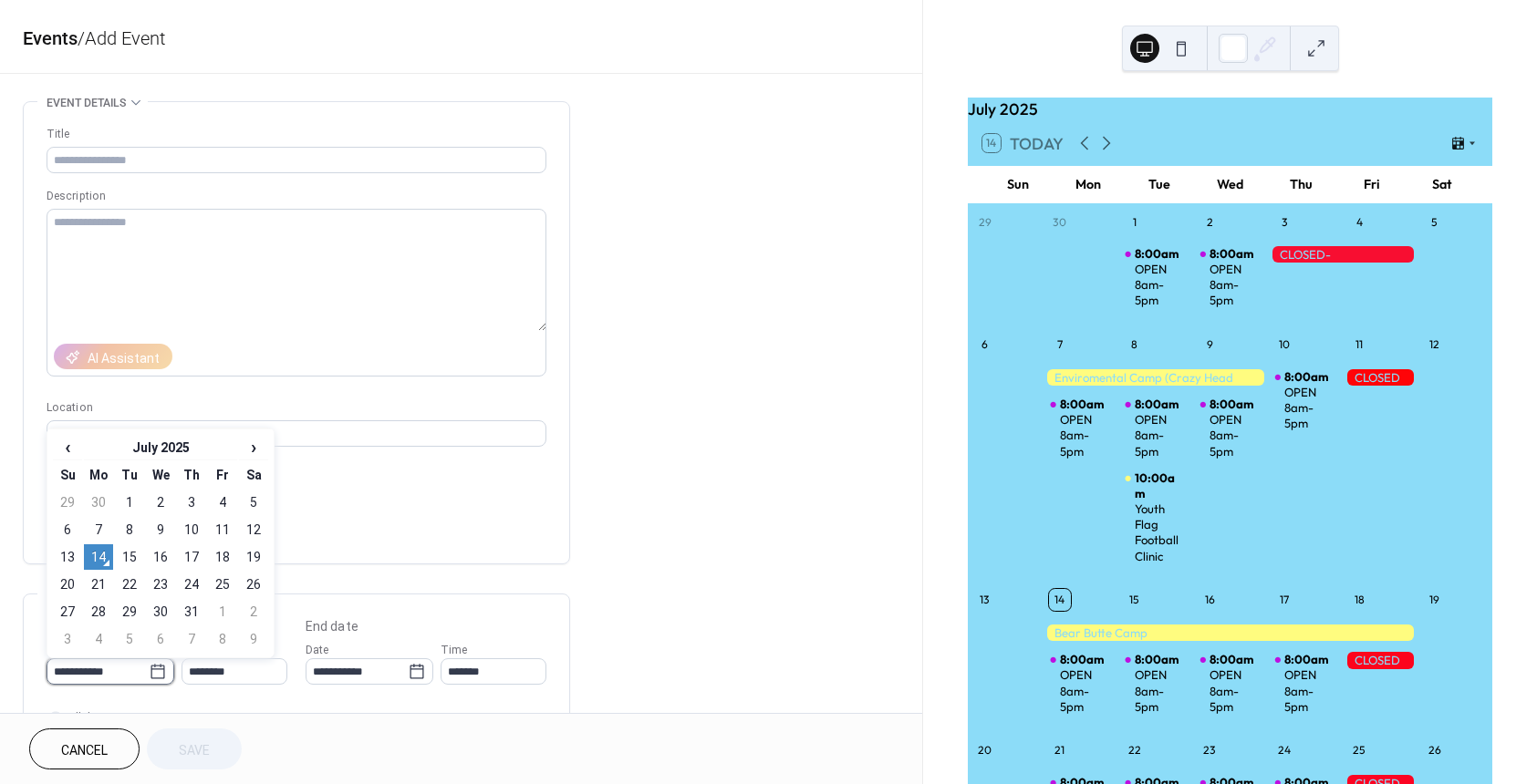click on "**********" at bounding box center [98, 671] 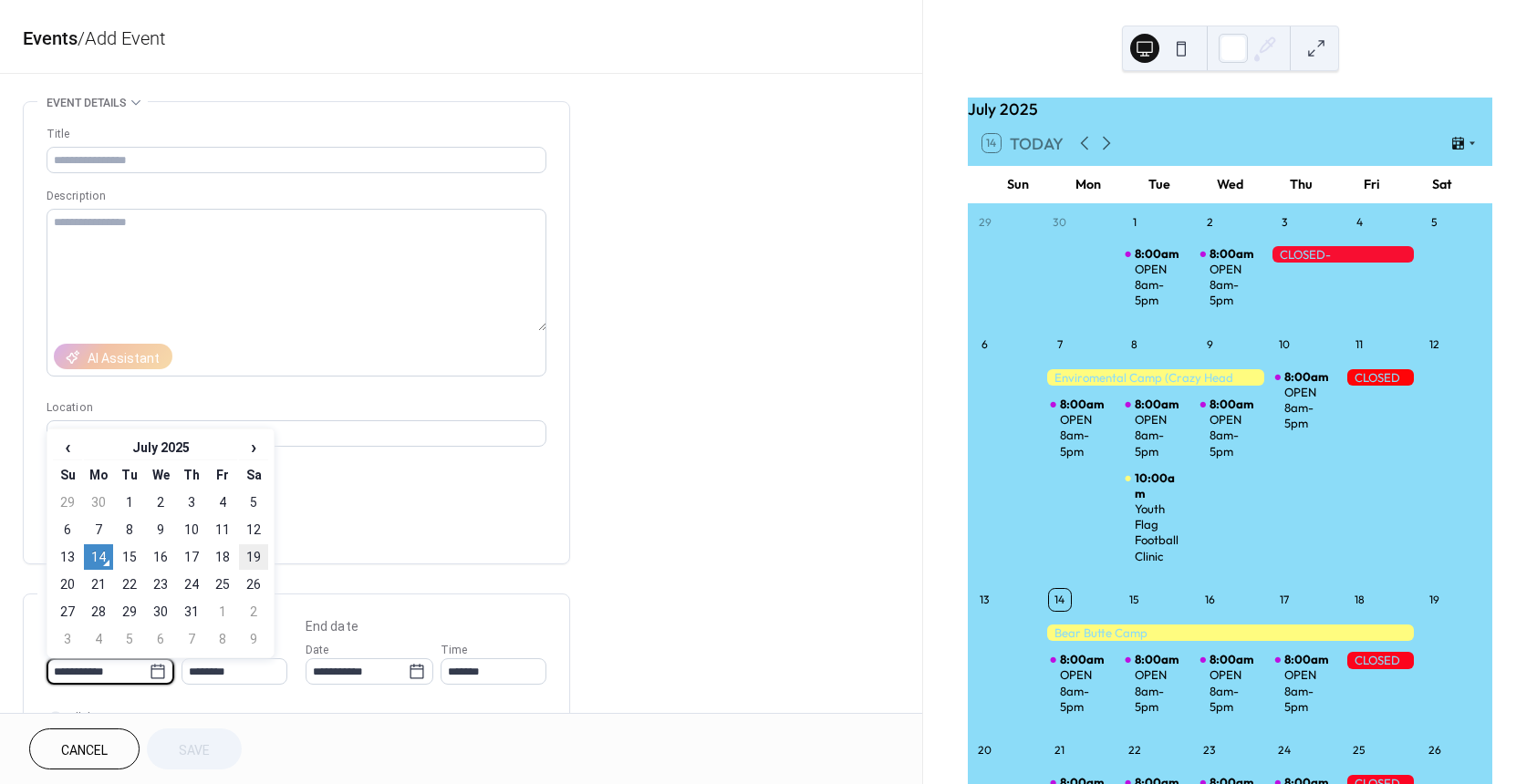 click on "19" at bounding box center [254, 557] 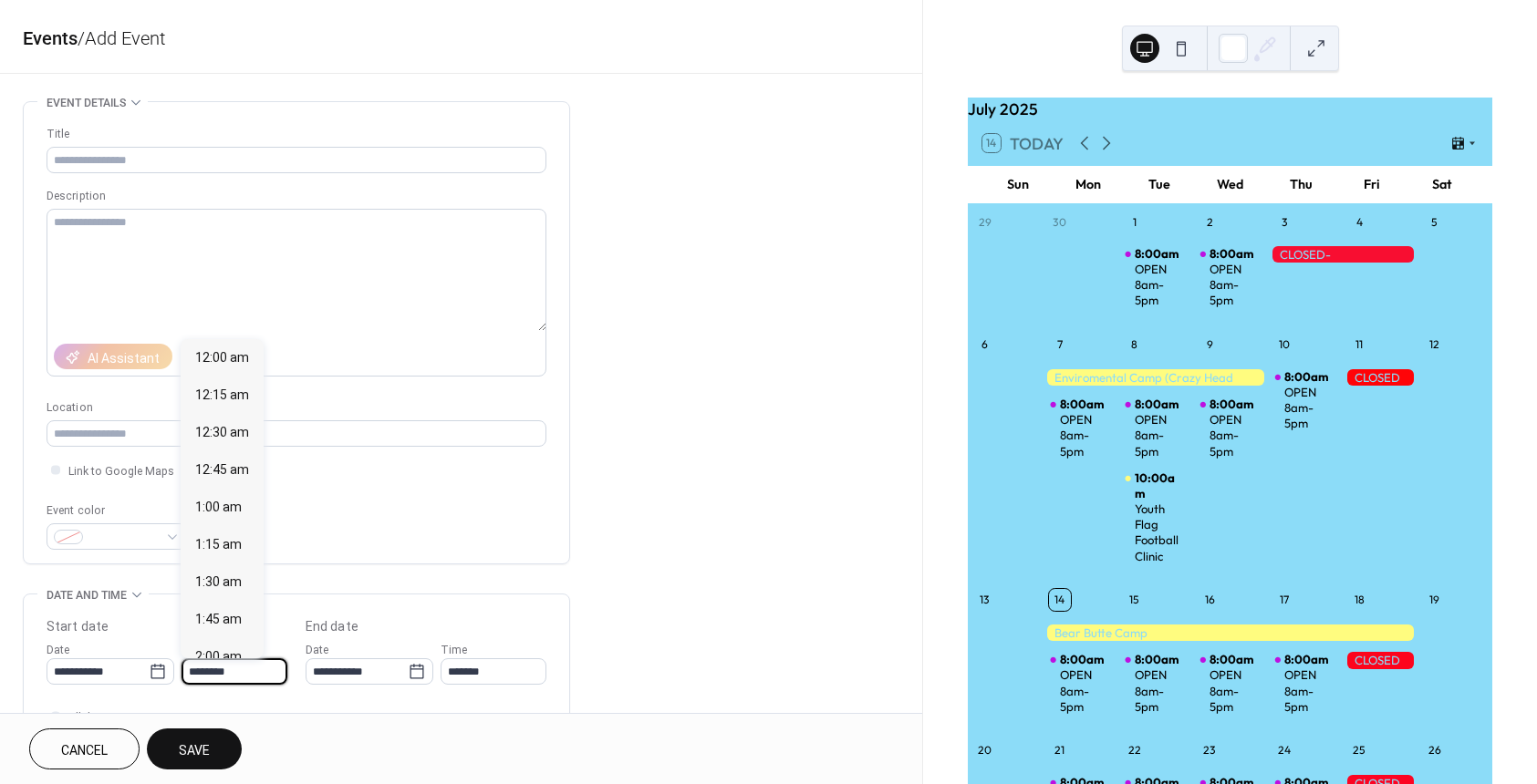 click on "********" at bounding box center [234, 671] 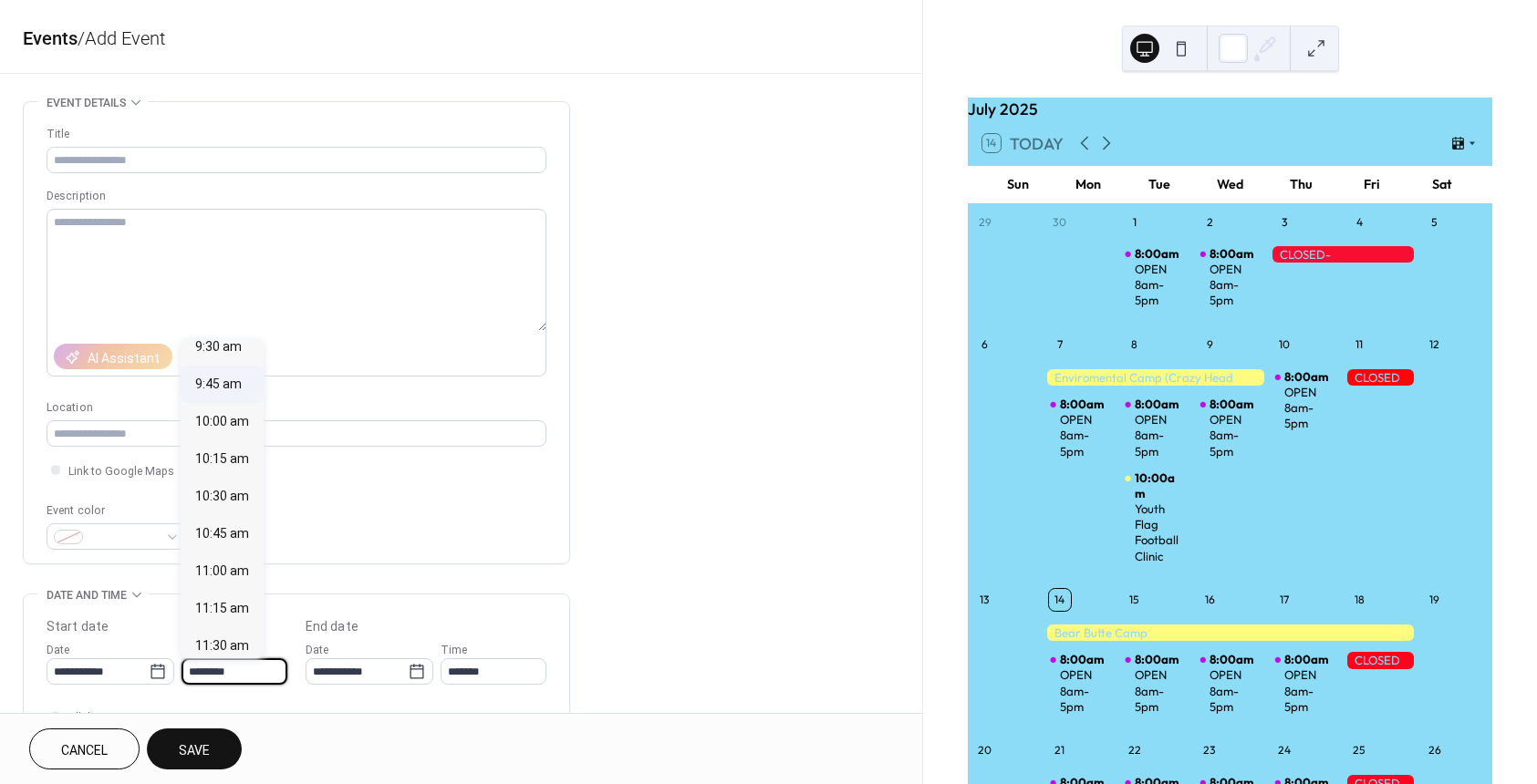 scroll, scrollTop: 1429, scrollLeft: 0, axis: vertical 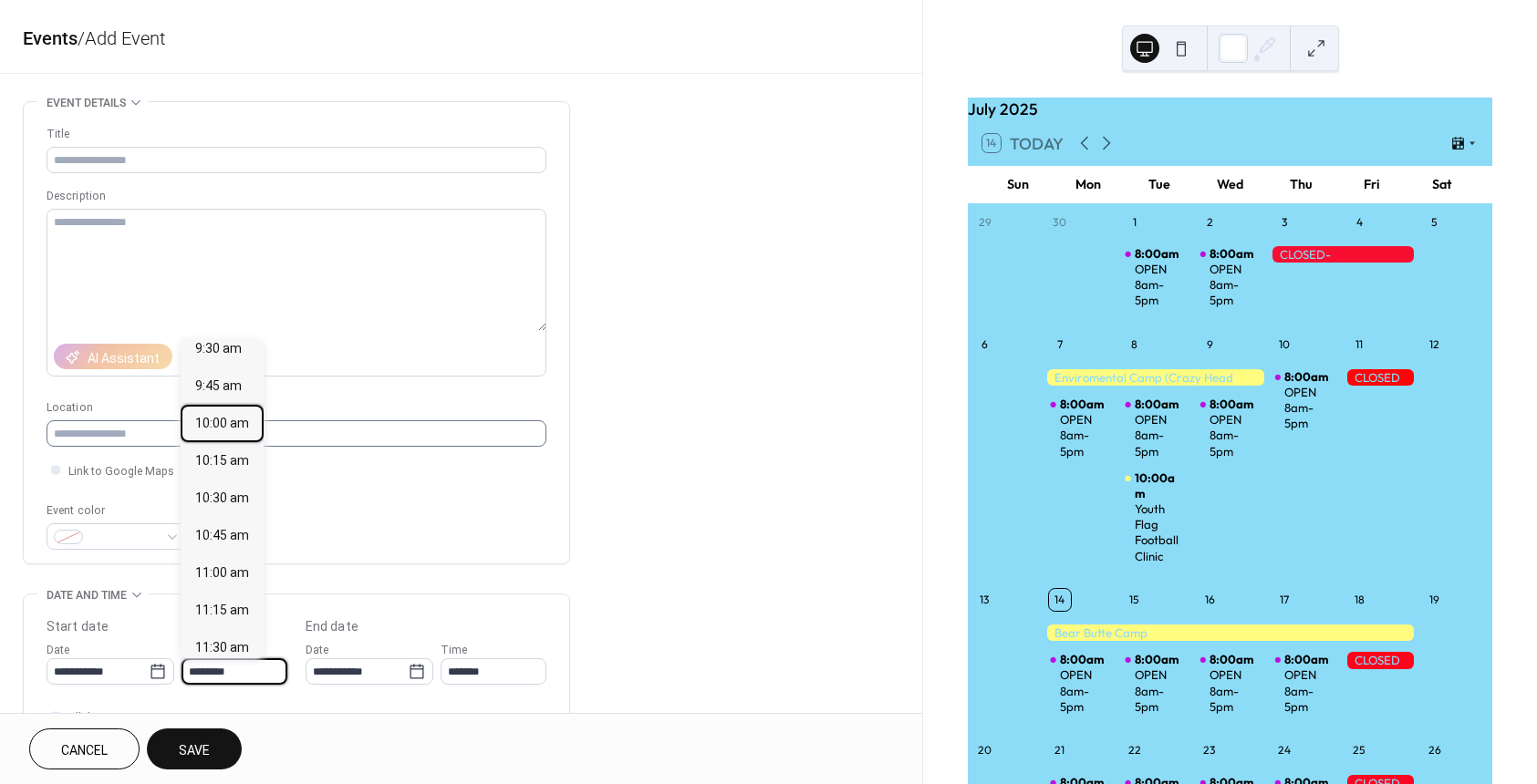 click on "10:00 am" at bounding box center [222, 423] 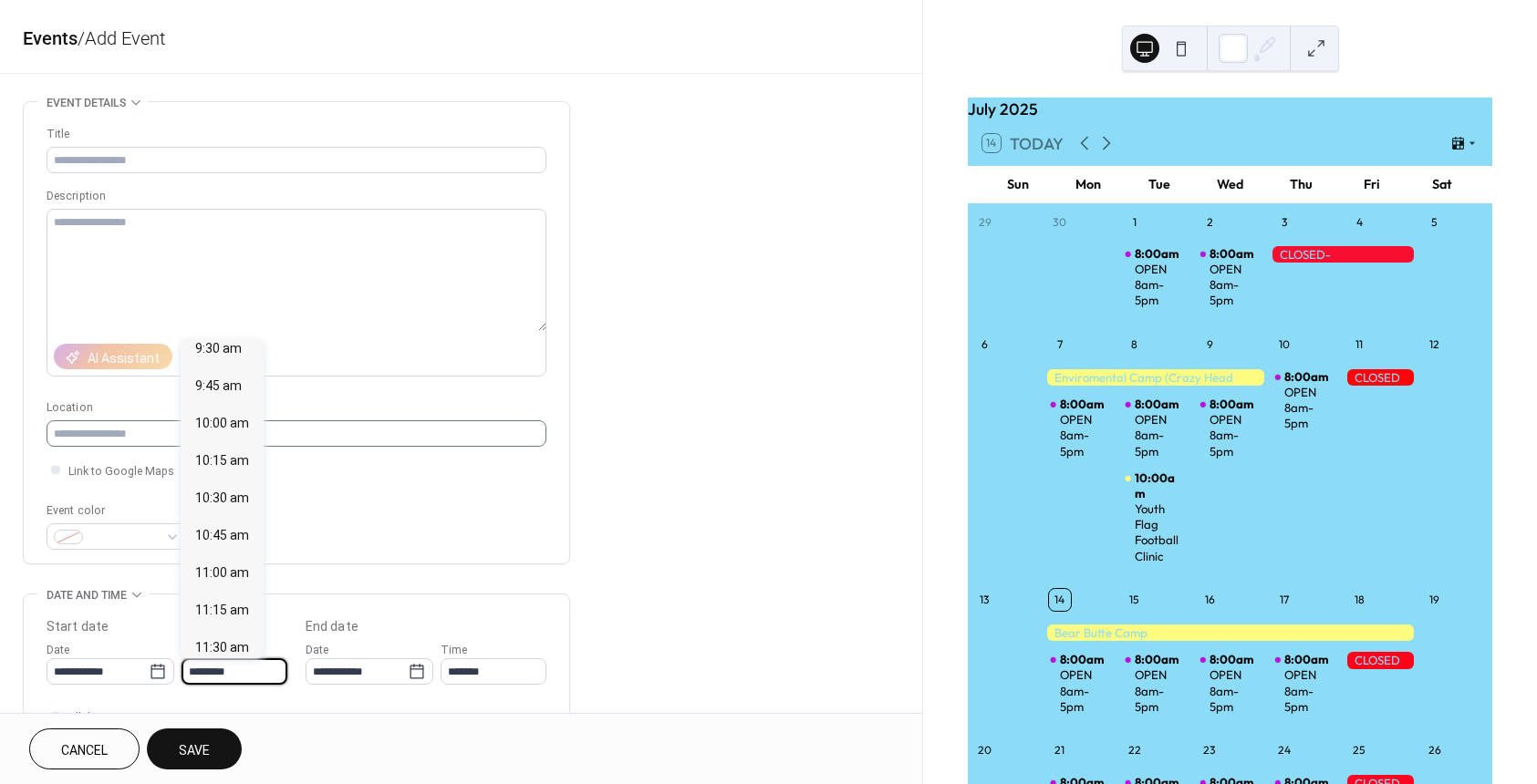 type on "********" 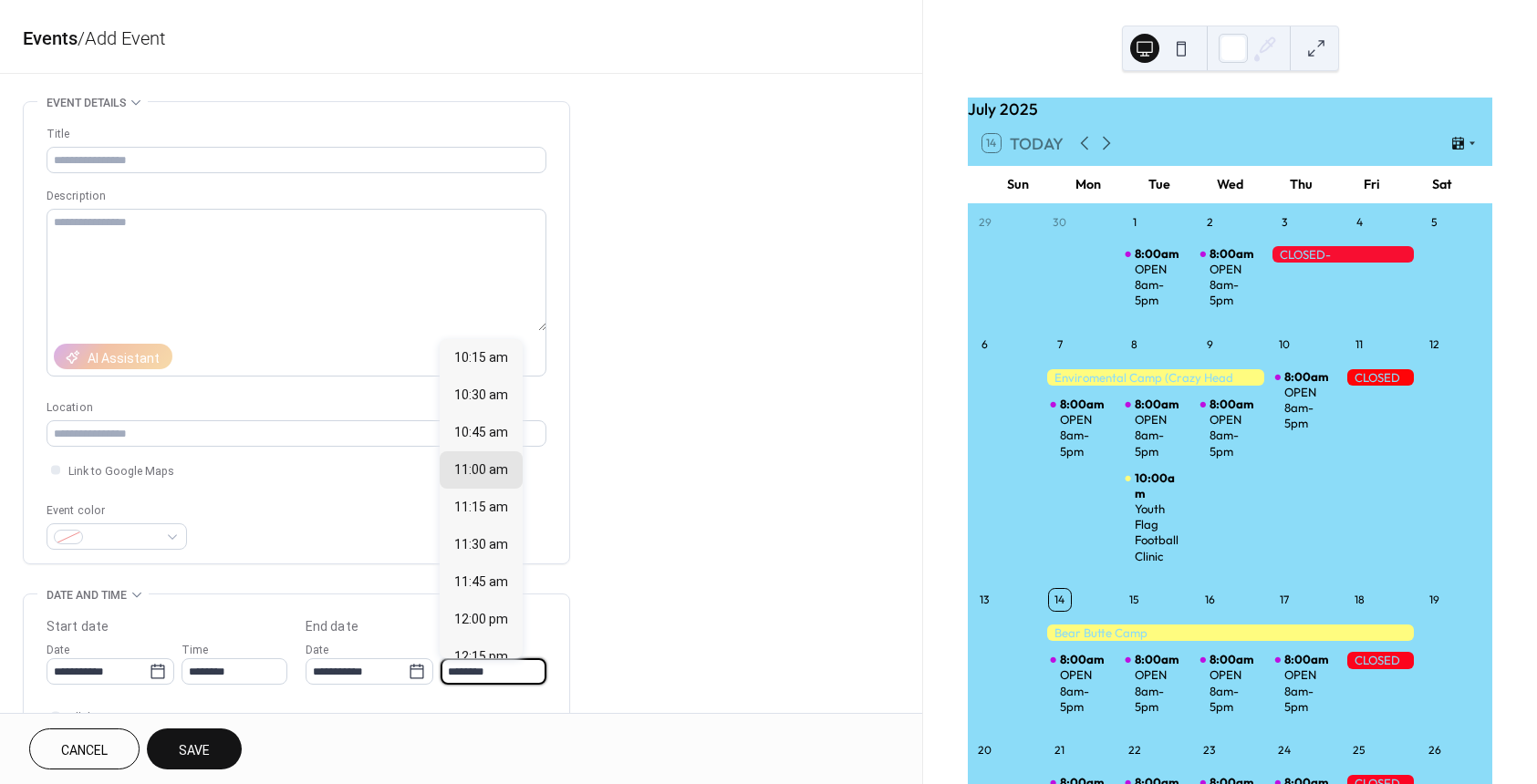 click on "********" at bounding box center [493, 671] 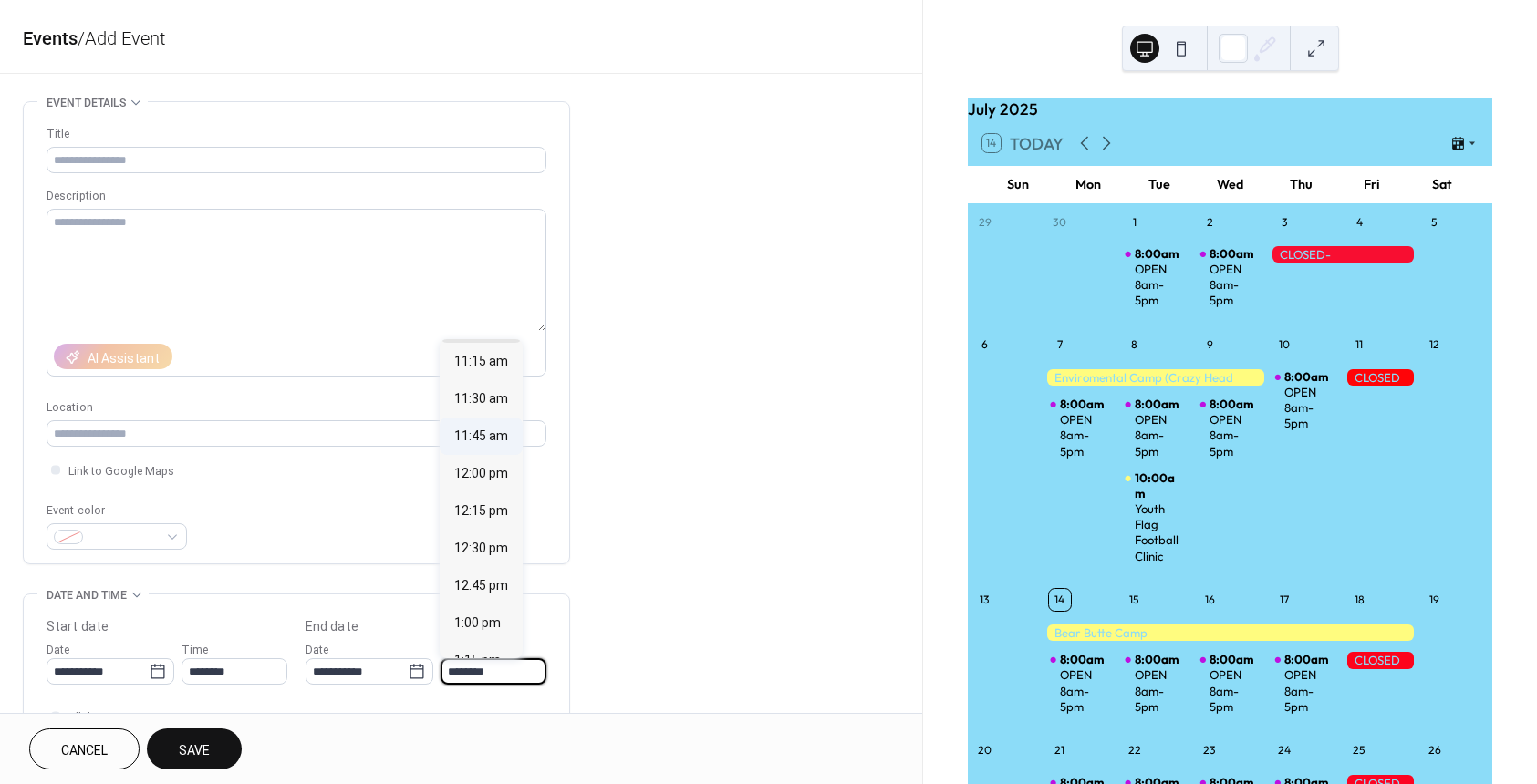 scroll, scrollTop: 91, scrollLeft: 0, axis: vertical 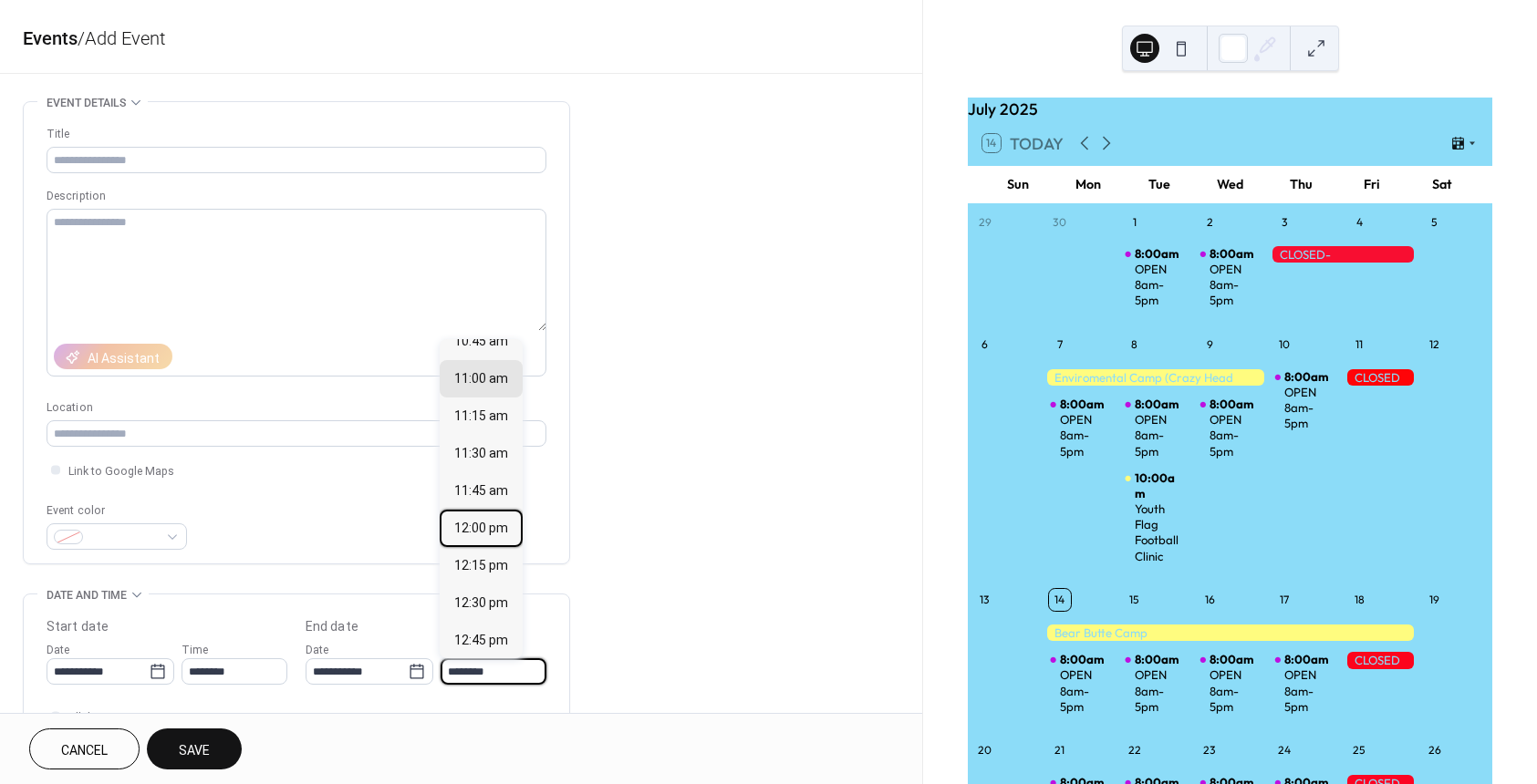click on "12:00 pm" at bounding box center (481, 528) 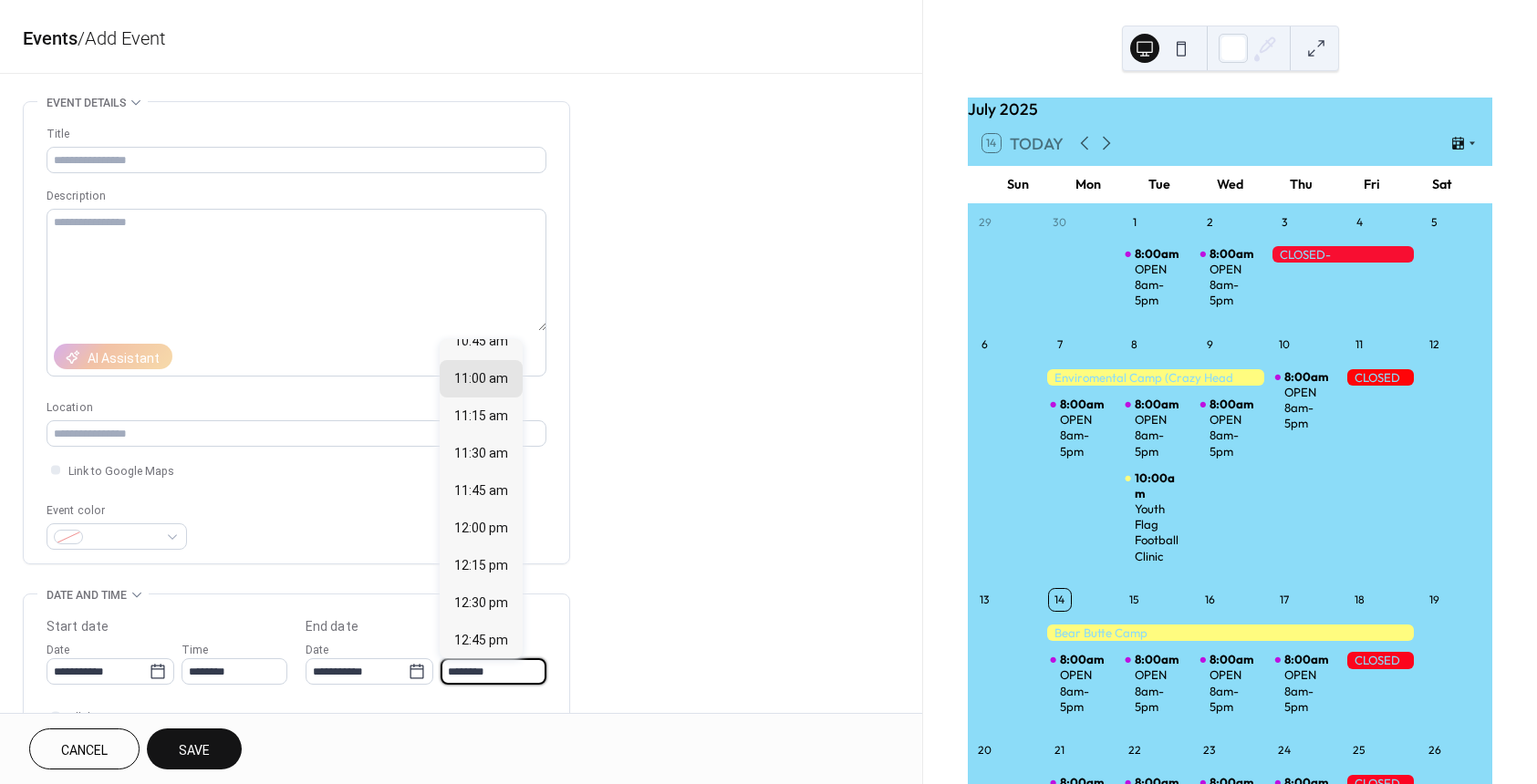 type on "********" 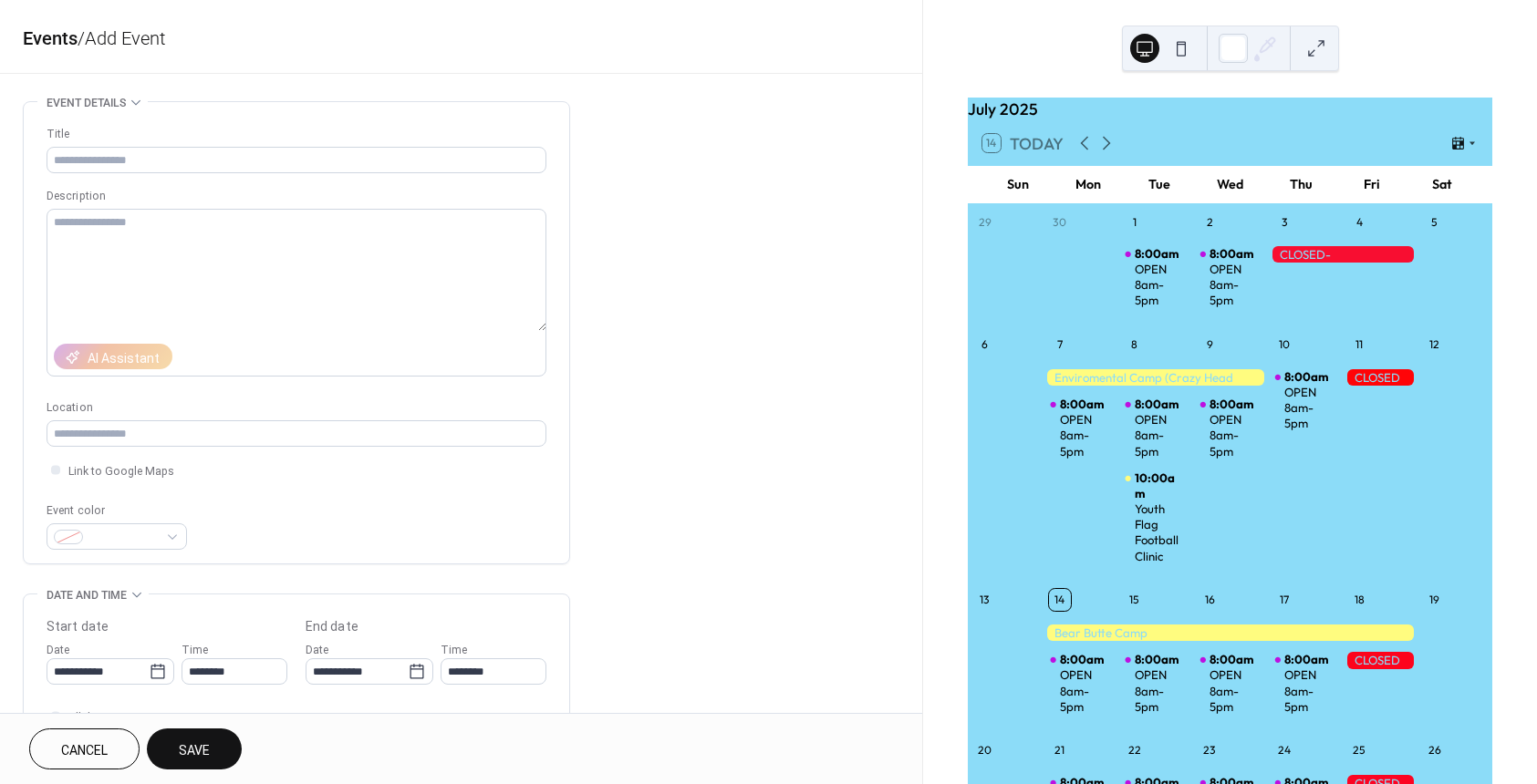 click on "Title" at bounding box center [295, 134] 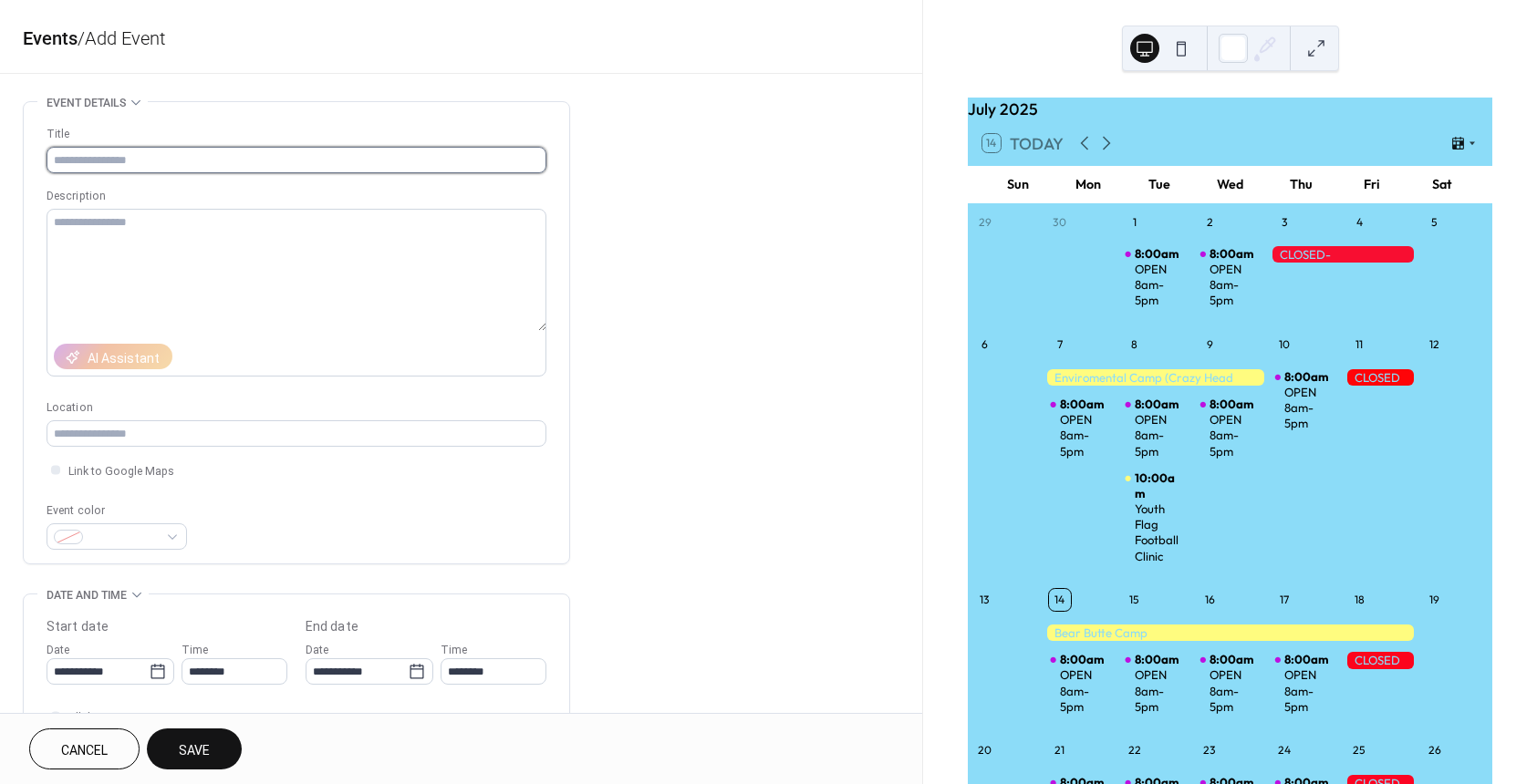 click at bounding box center (296, 160) 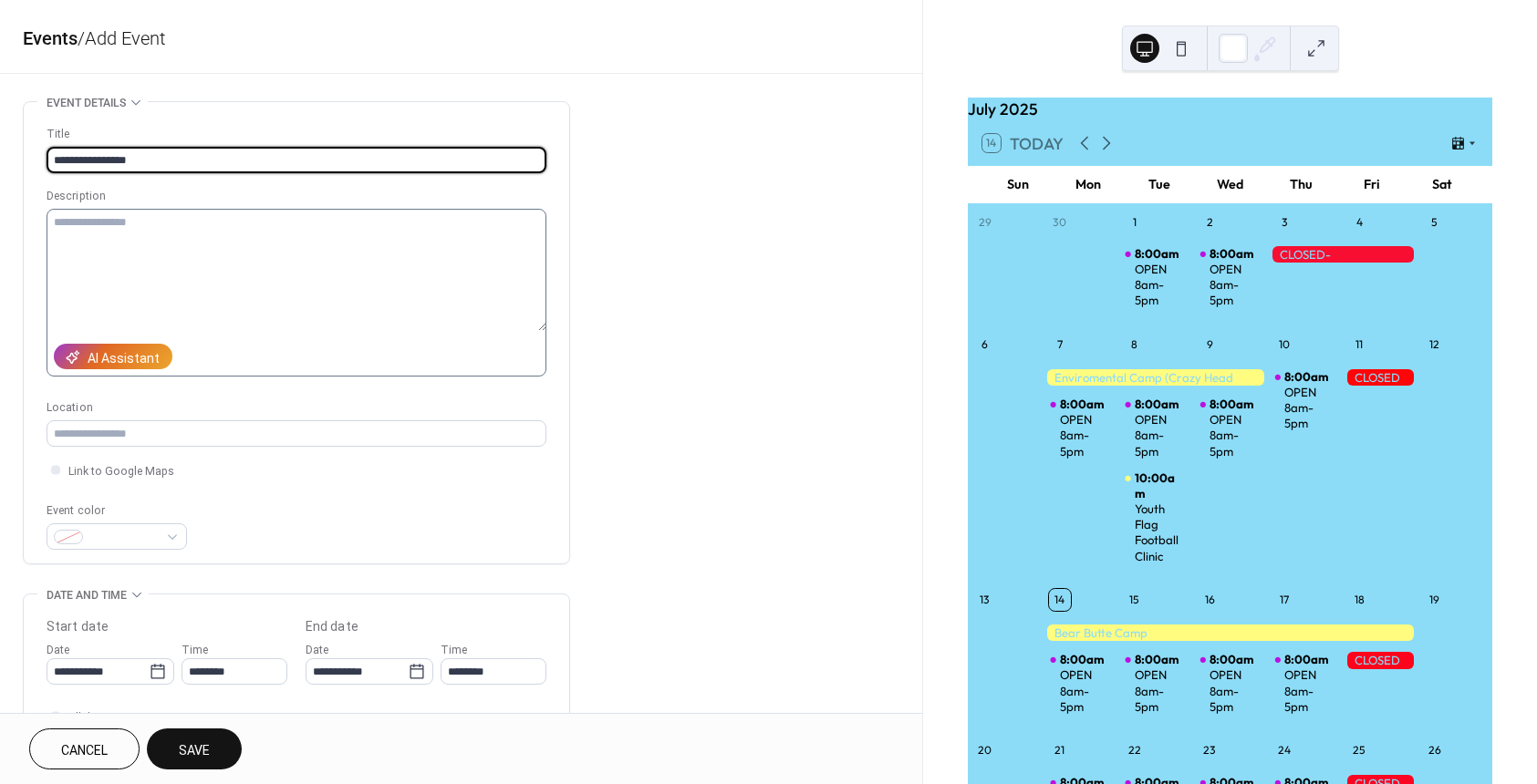 type on "**********" 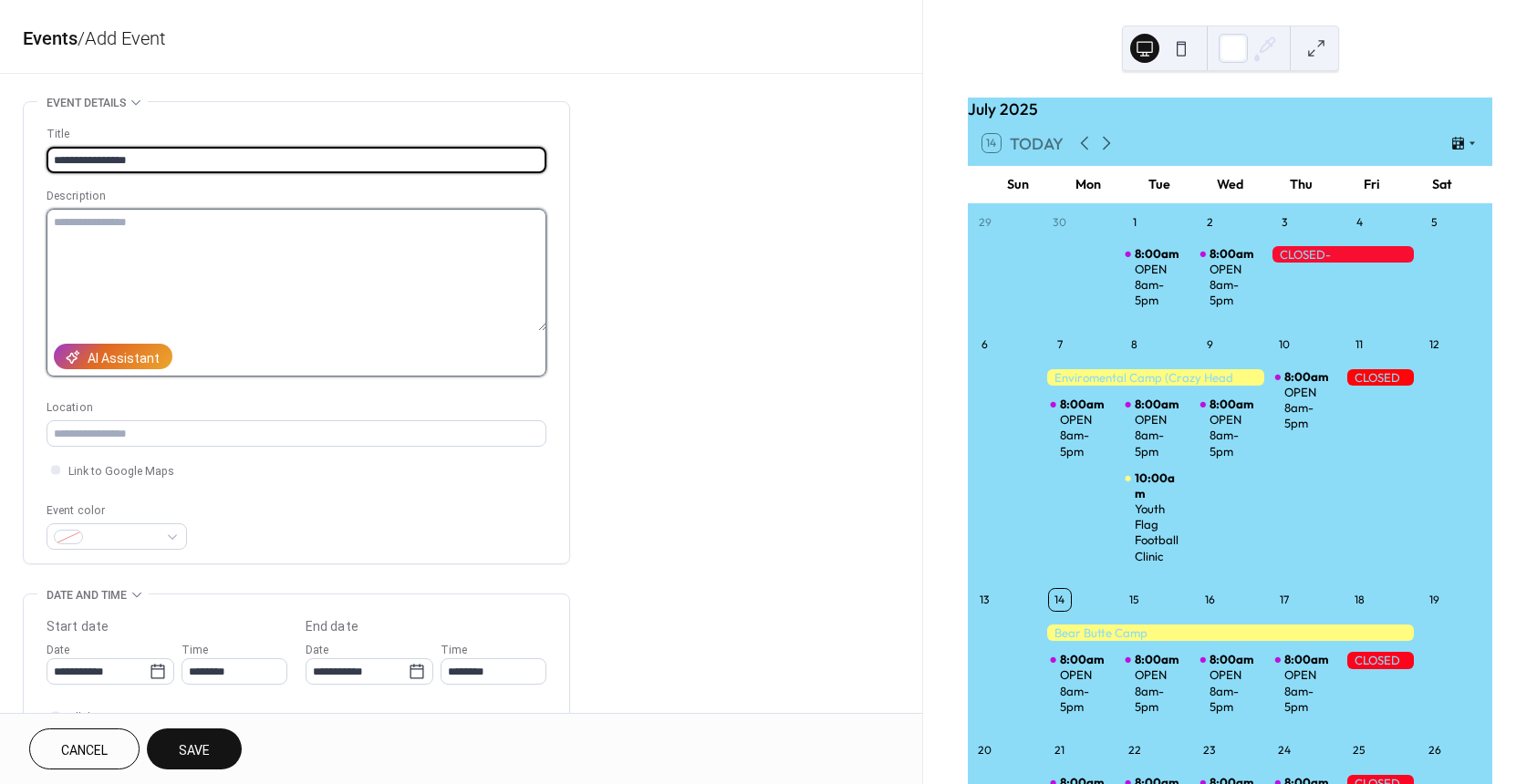 click at bounding box center [296, 270] 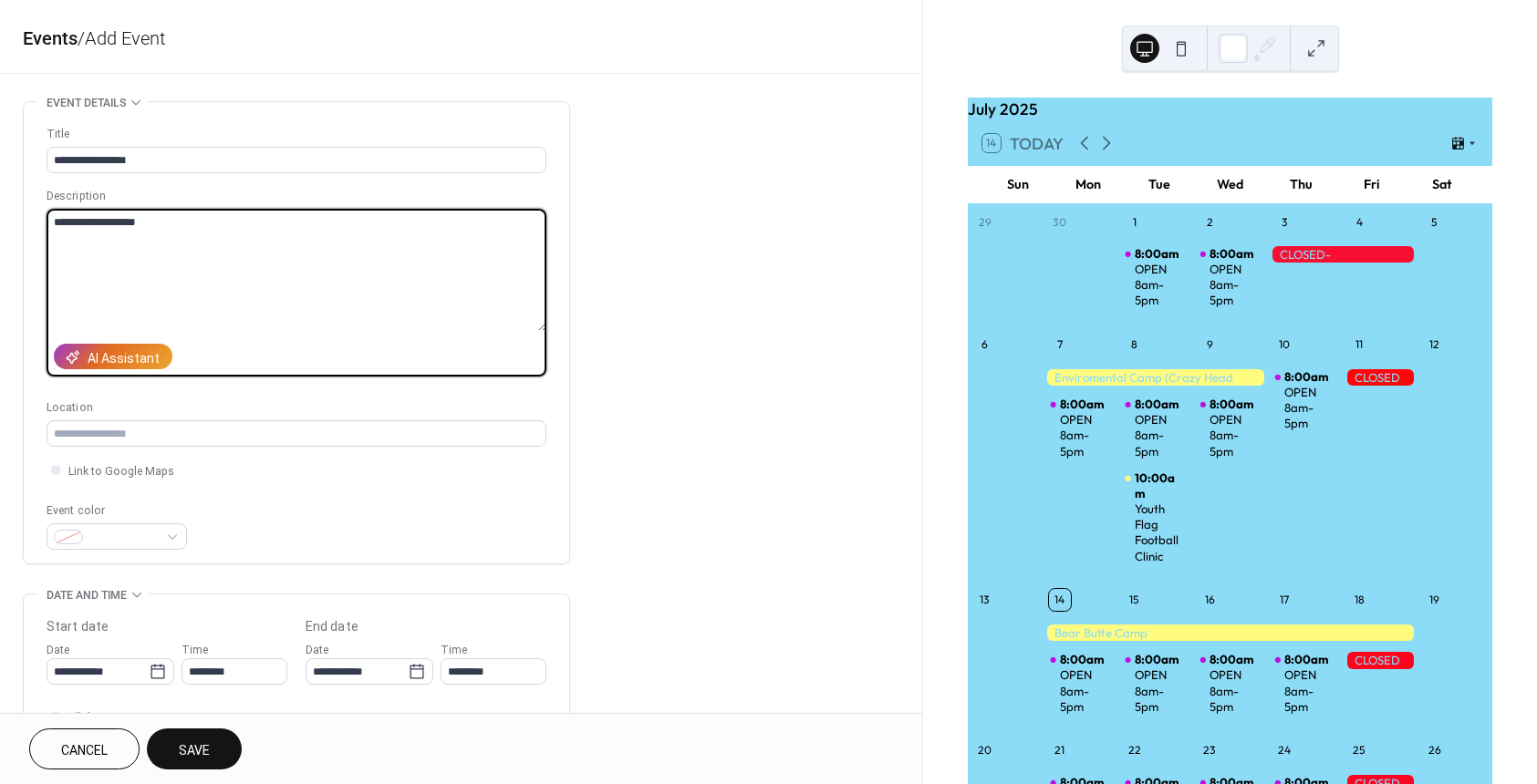 click on "**********" at bounding box center [296, 270] 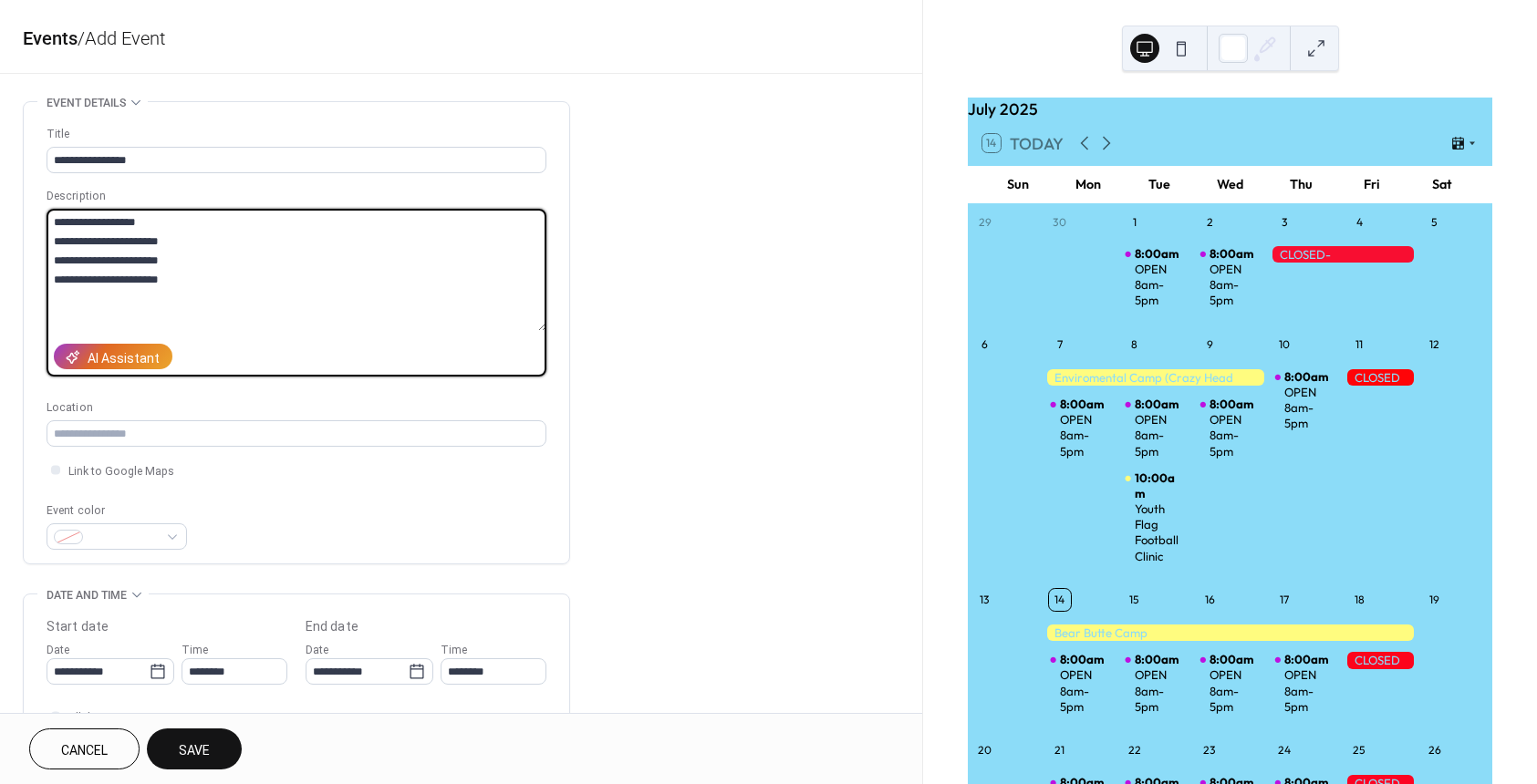 click on "**********" at bounding box center [296, 270] 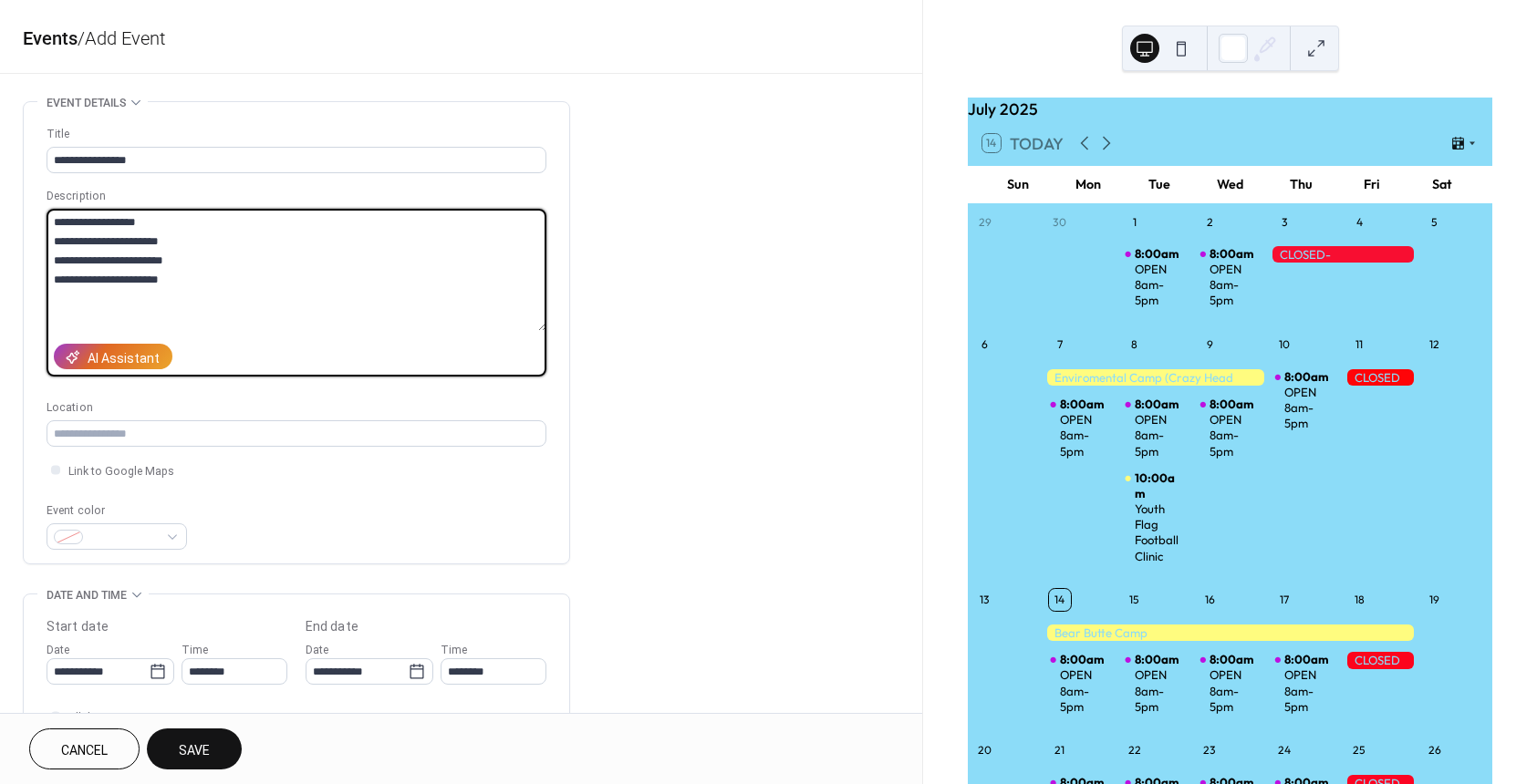 click on "**********" at bounding box center [296, 270] 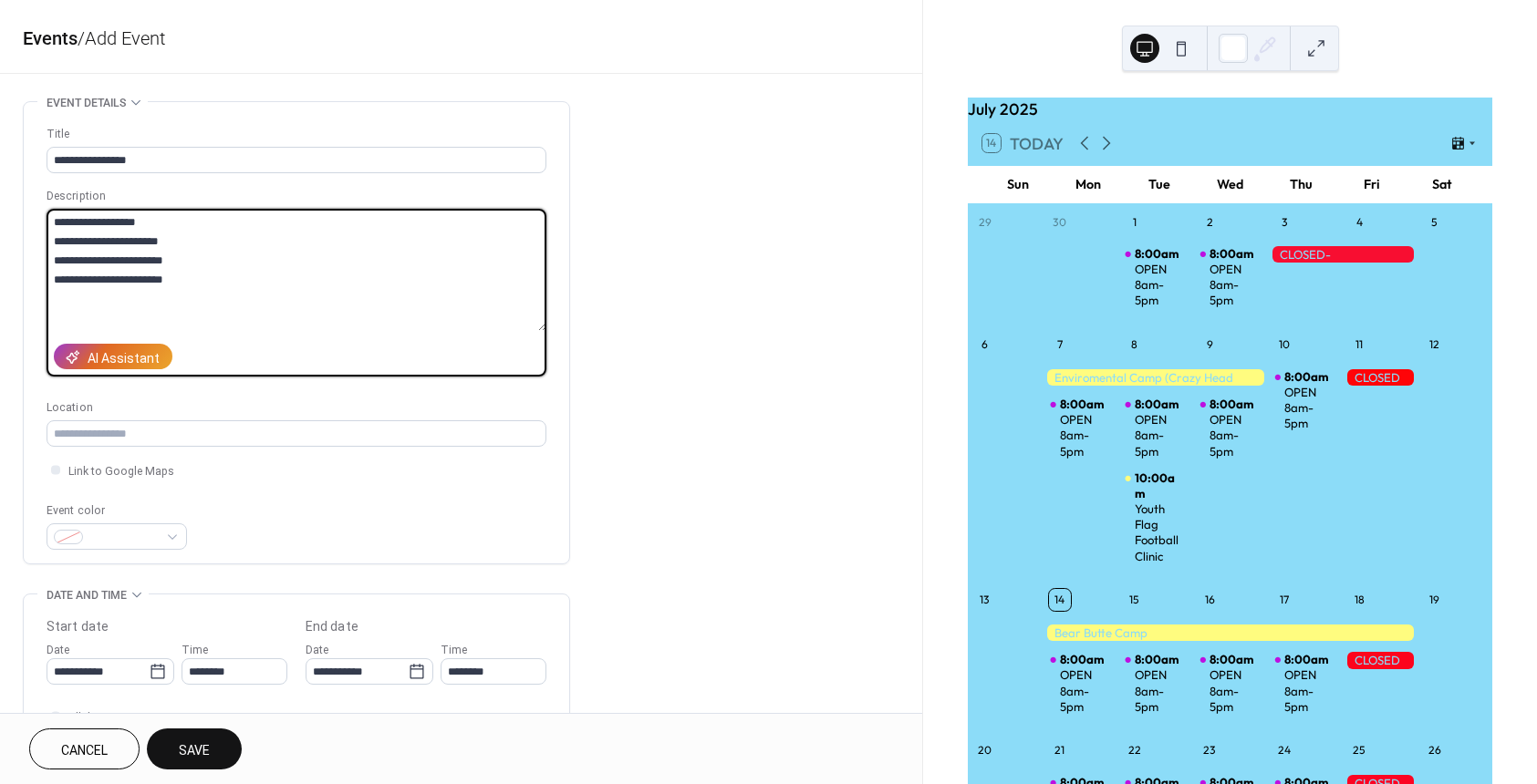 click on "**********" at bounding box center (296, 270) 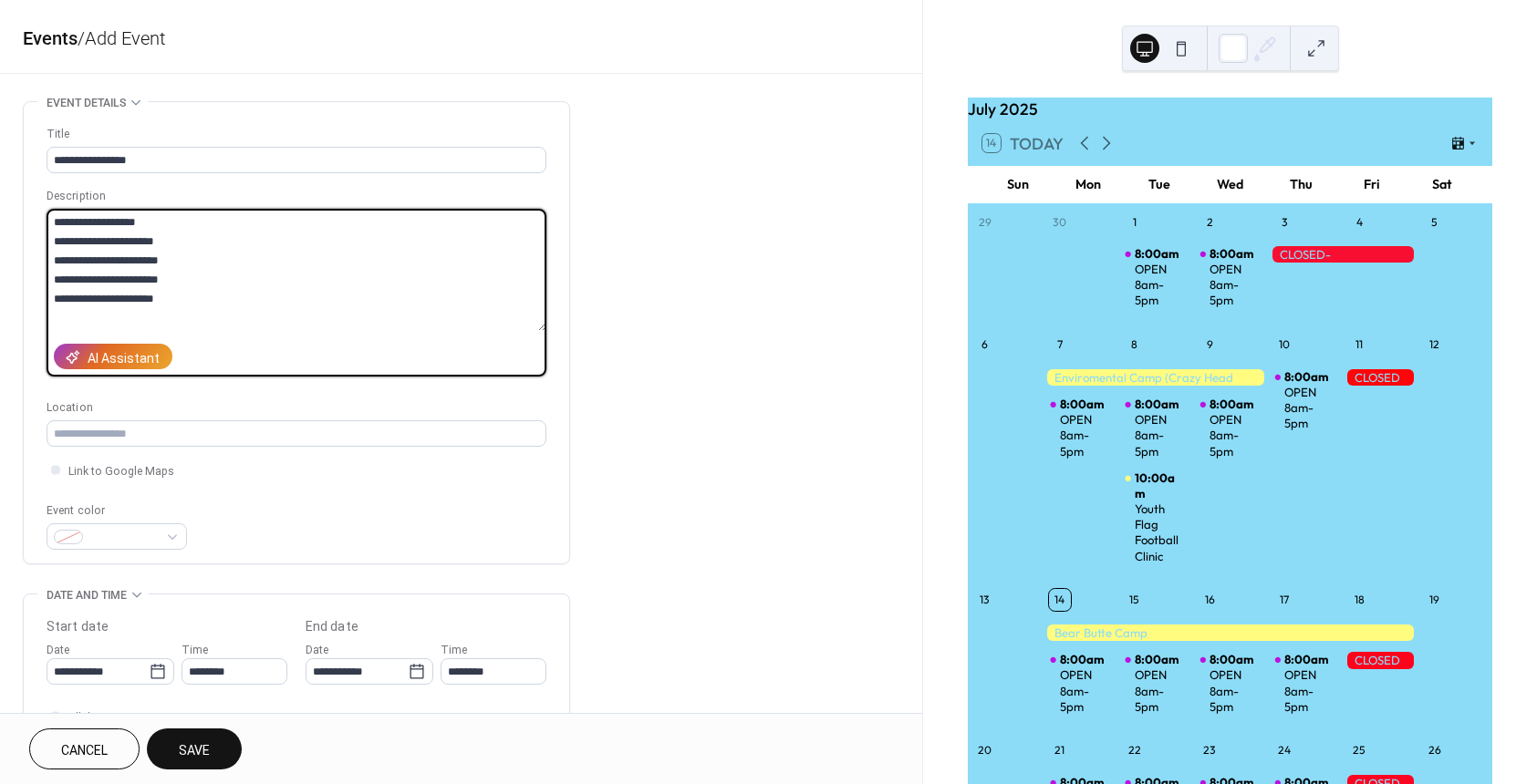 click on "**********" at bounding box center (296, 270) 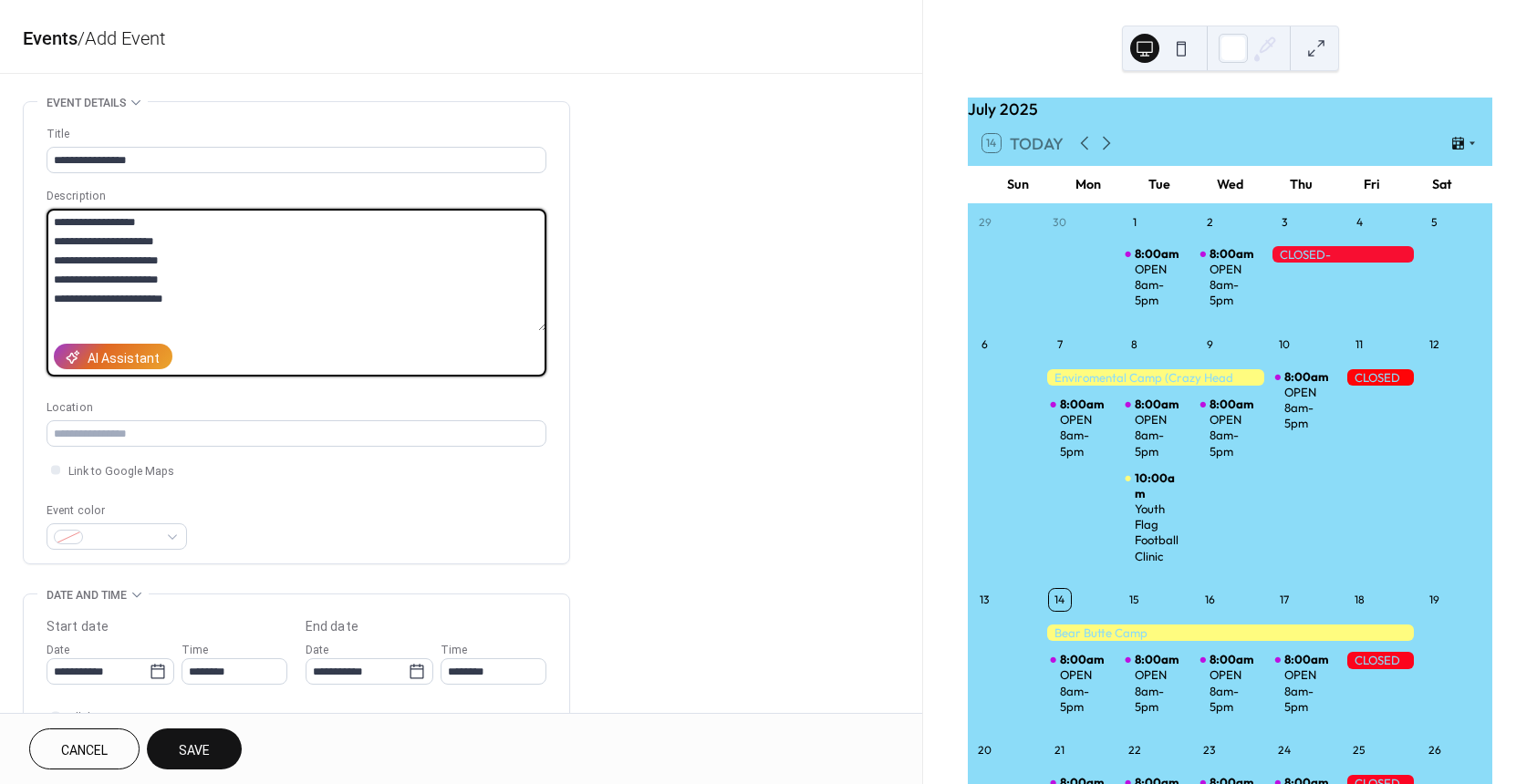 scroll, scrollTop: 13, scrollLeft: 0, axis: vertical 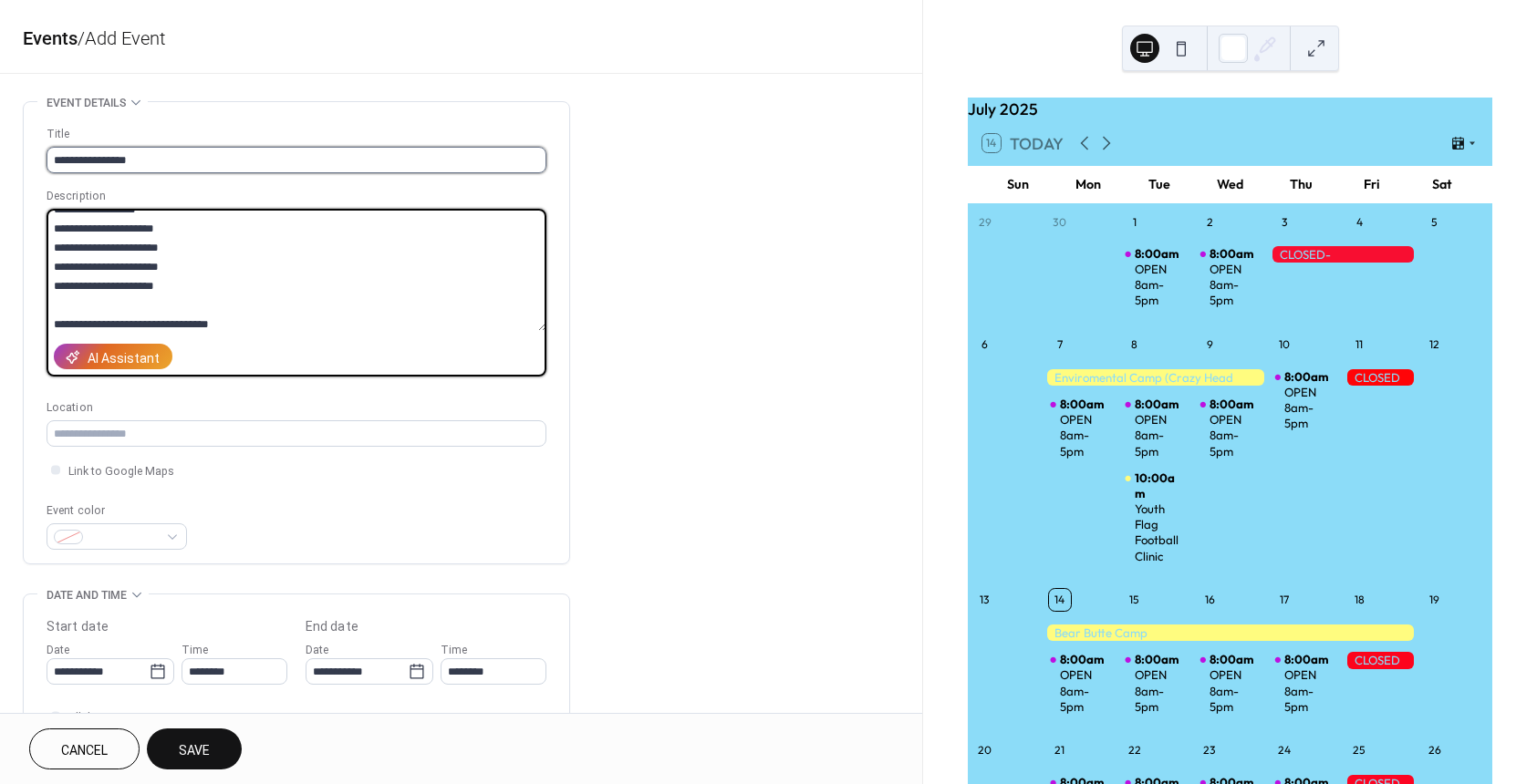 click on "**********" at bounding box center (296, 160) 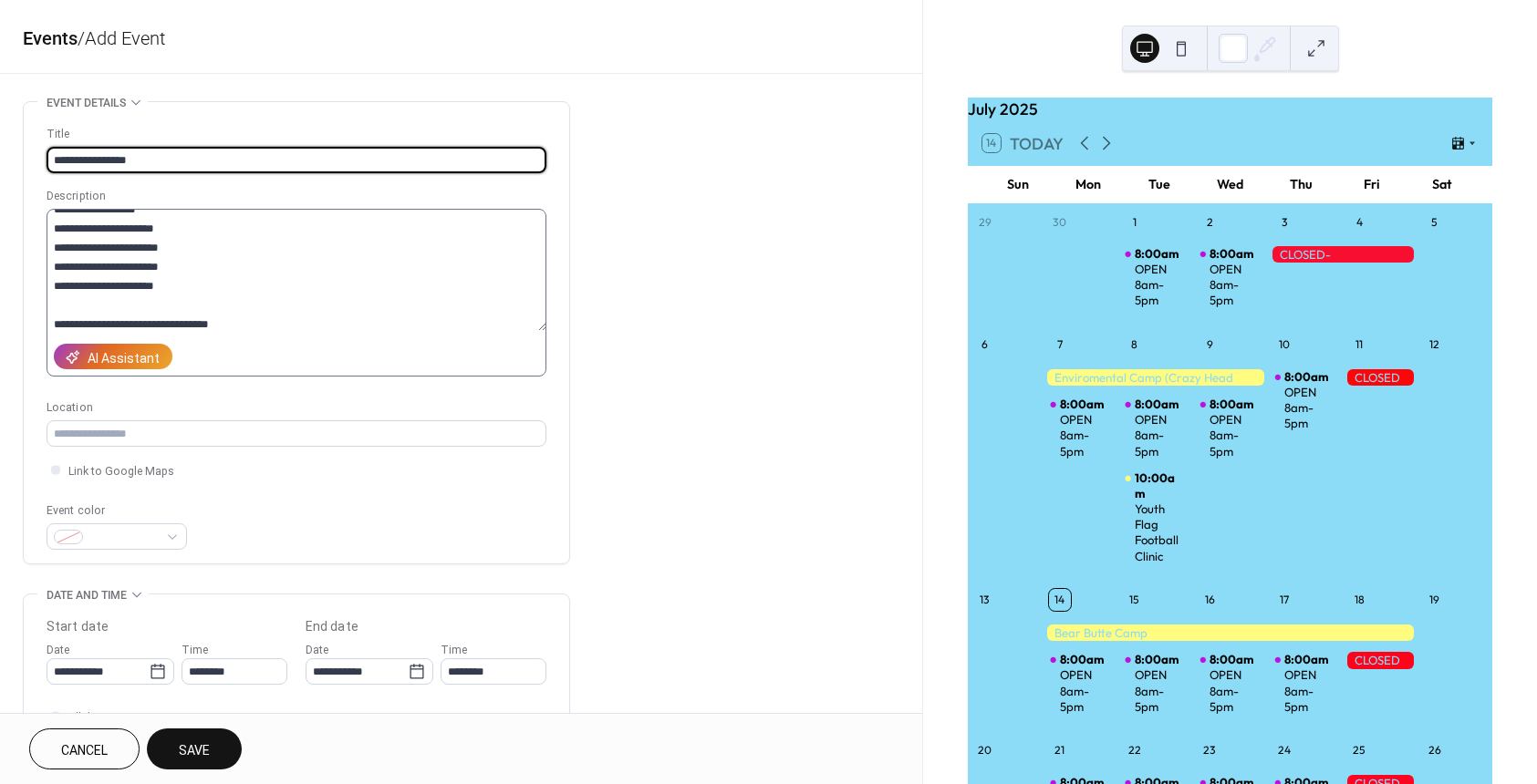 scroll, scrollTop: 0, scrollLeft: 0, axis: both 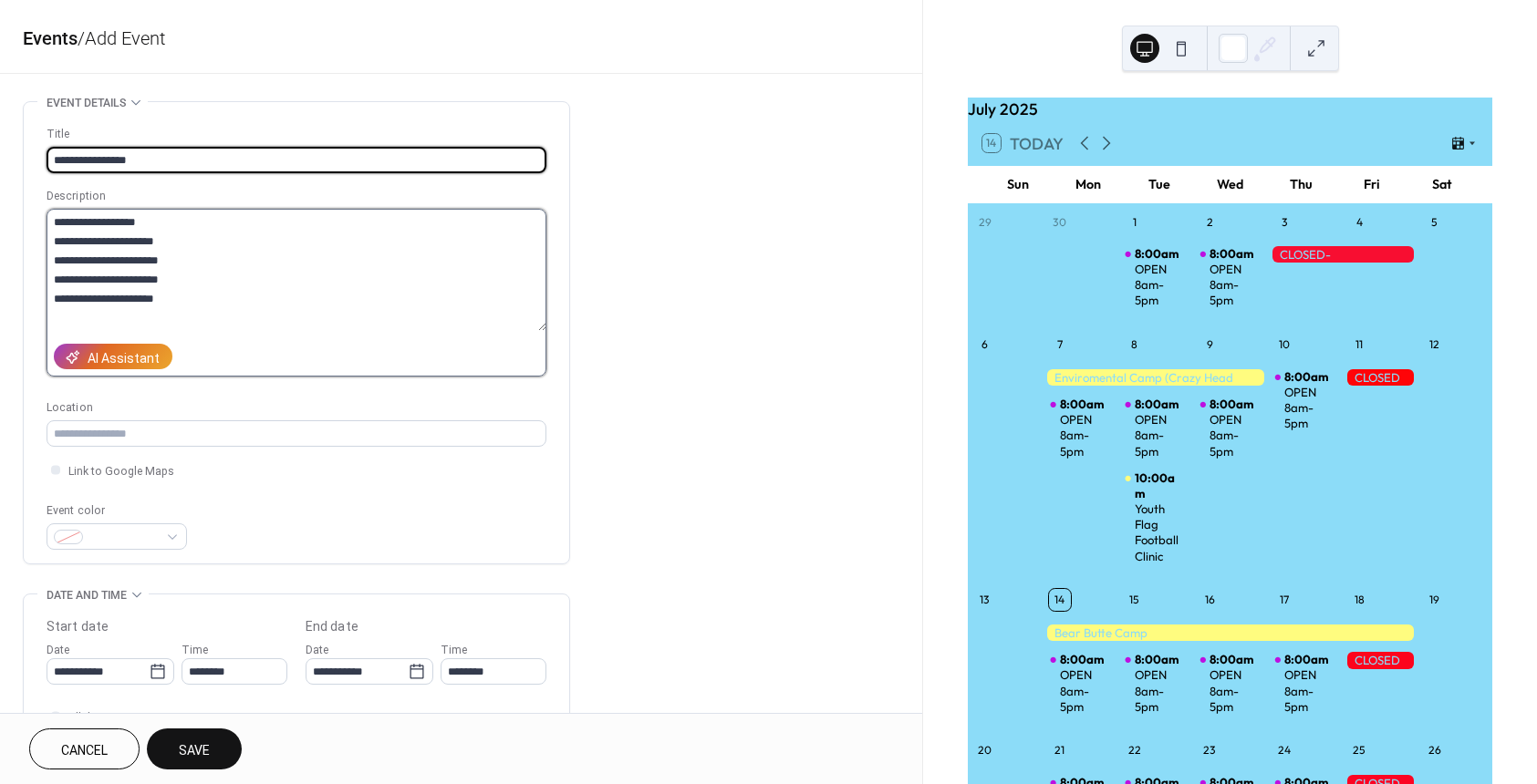 click on "**********" at bounding box center [296, 270] 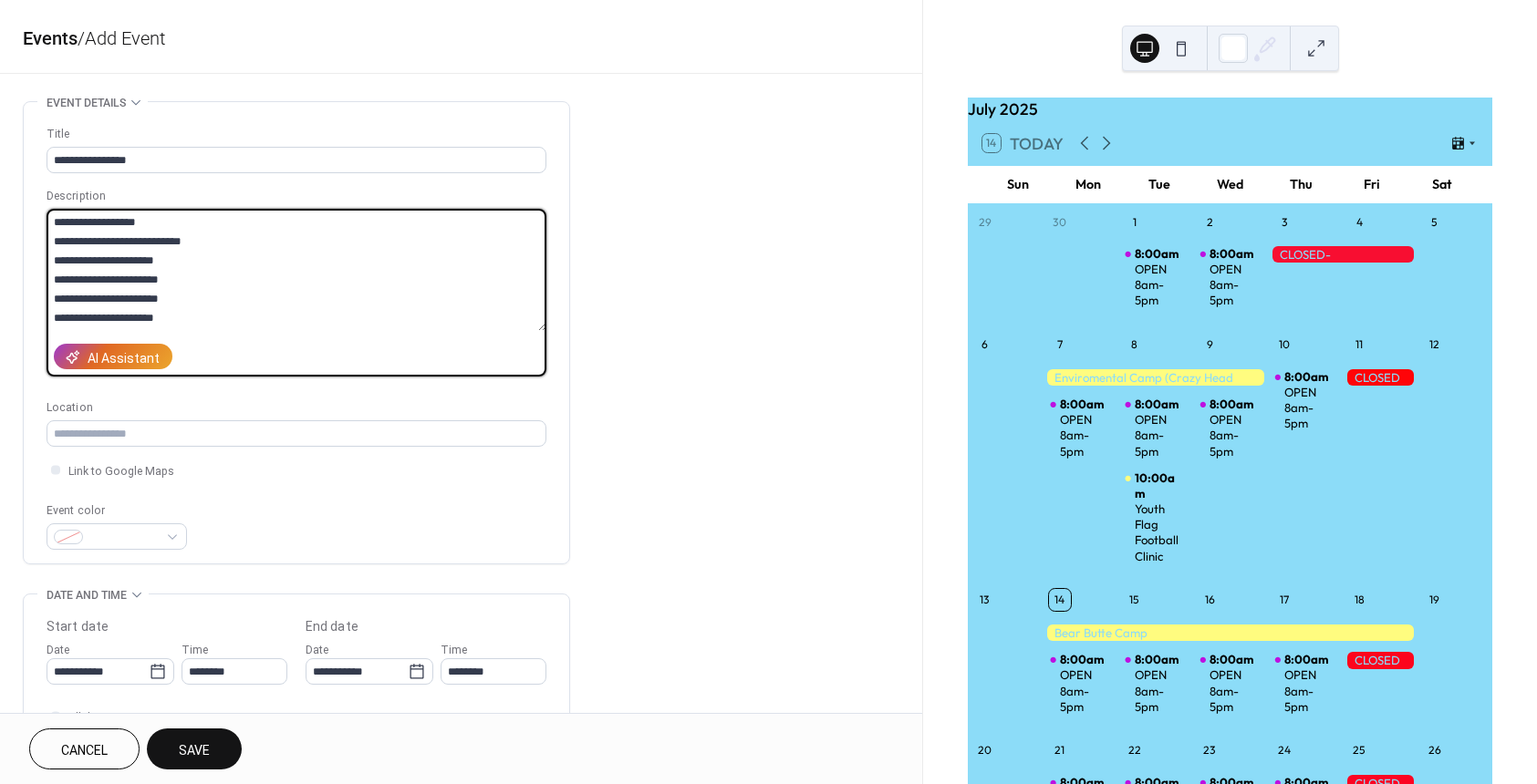 click on "**********" at bounding box center [296, 270] 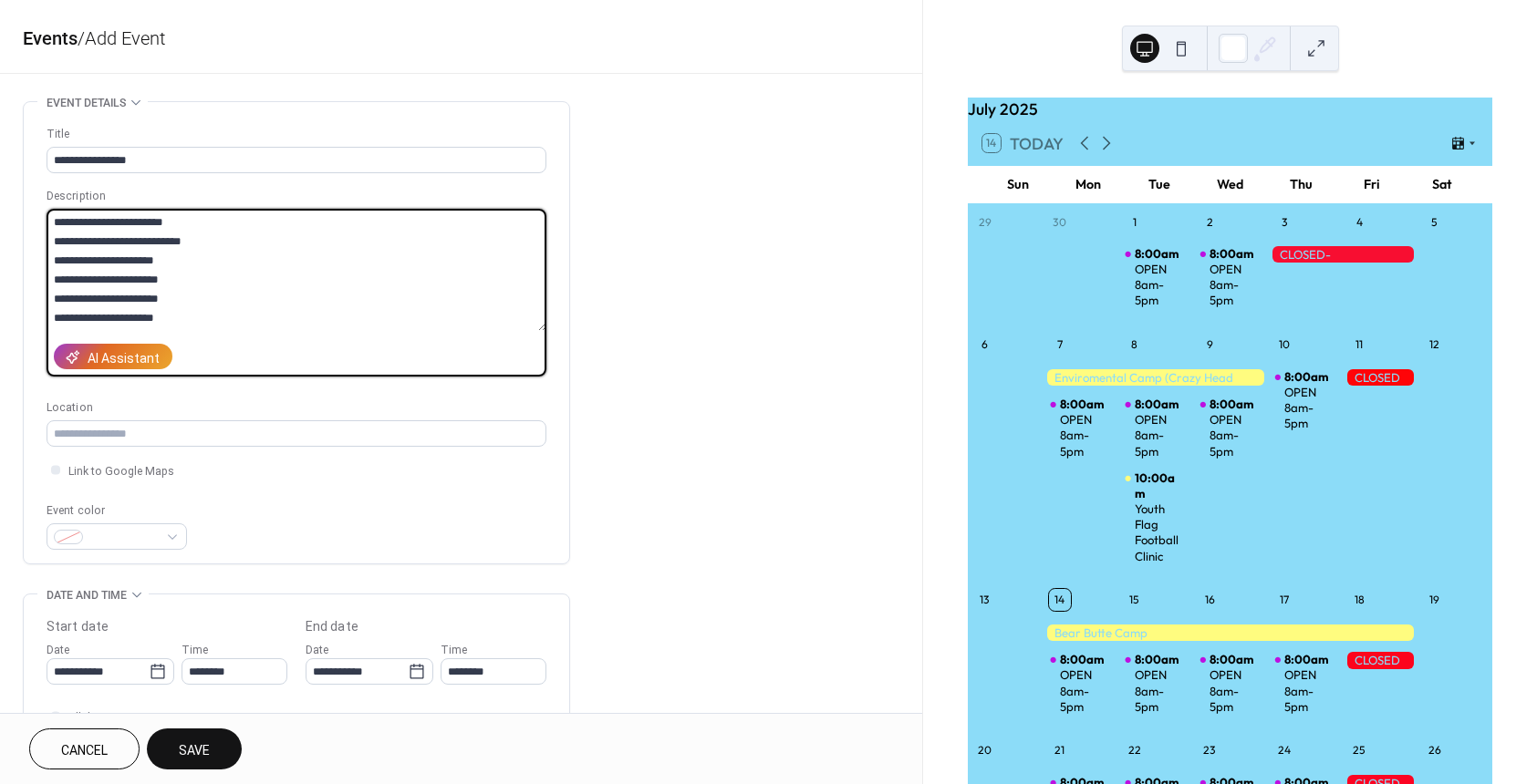 click on "**********" at bounding box center (296, 270) 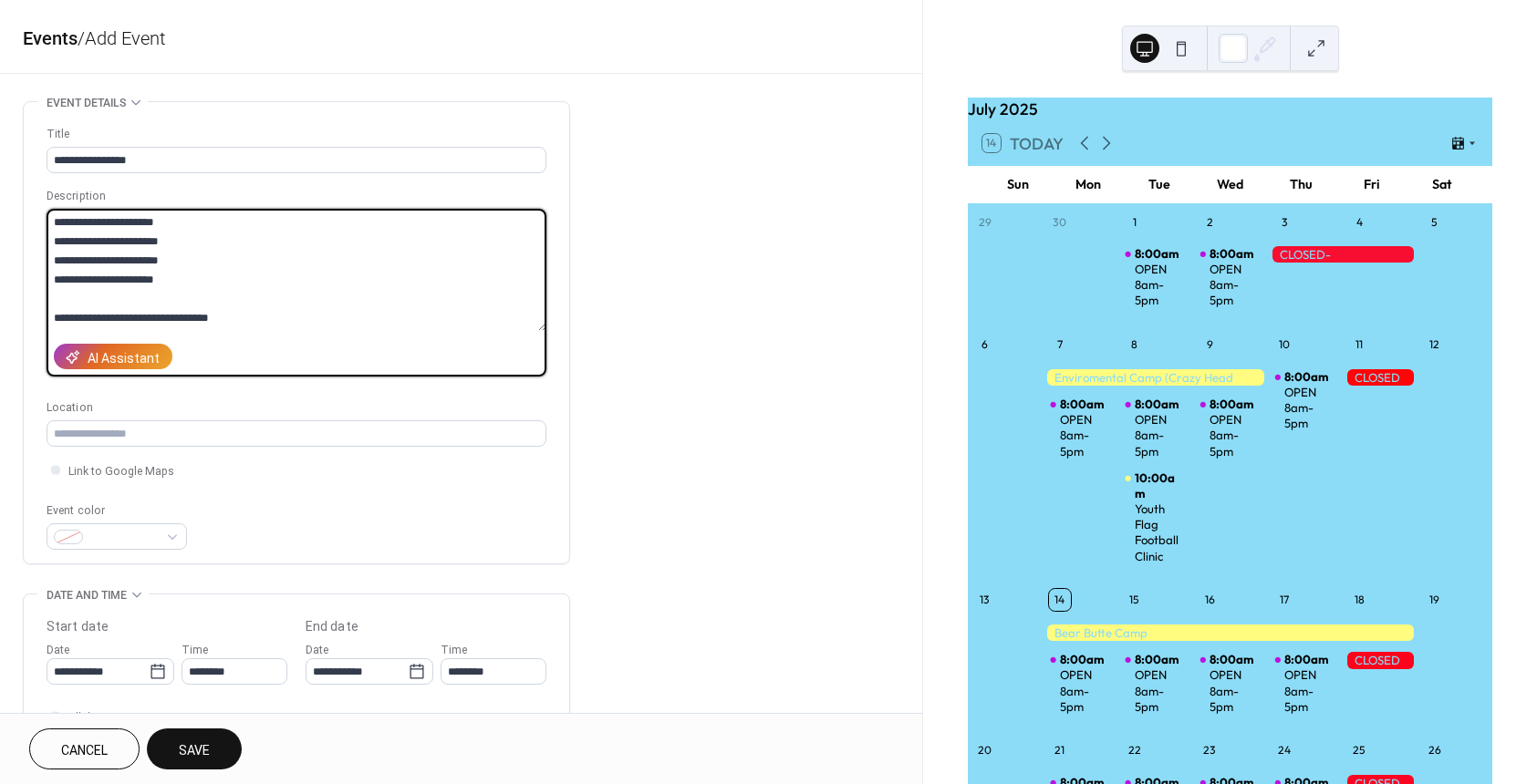 scroll, scrollTop: 0, scrollLeft: 0, axis: both 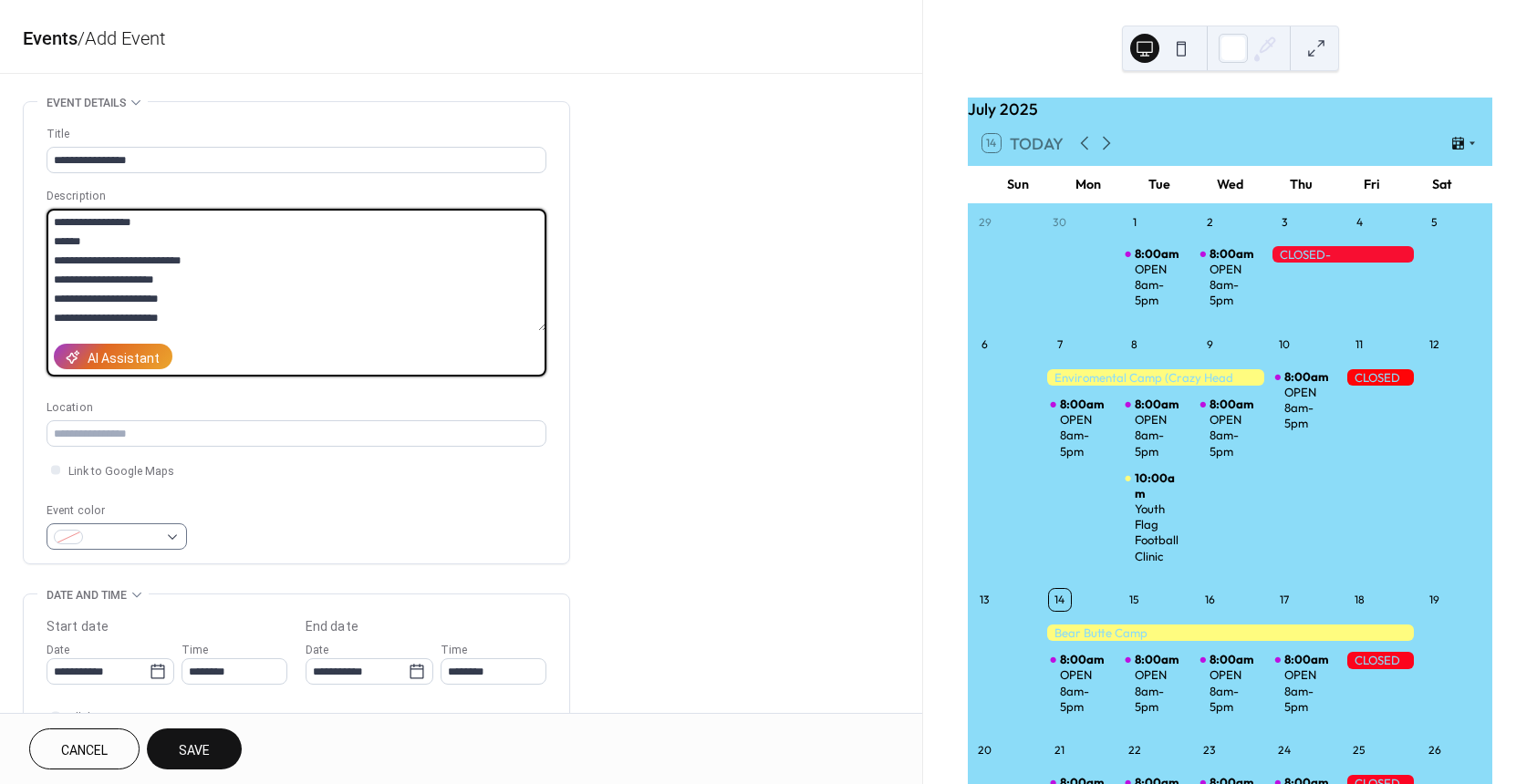 type on "**********" 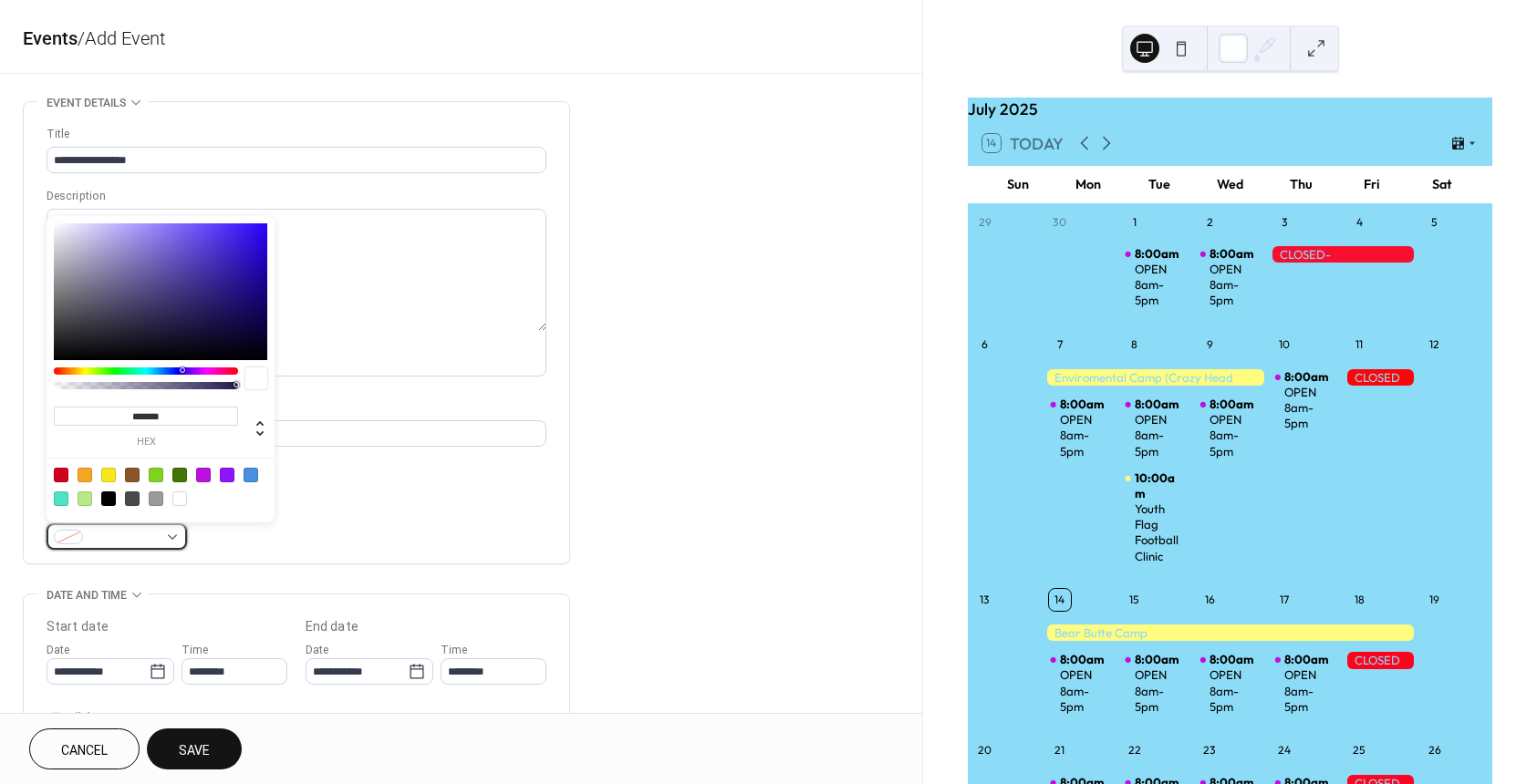 click at bounding box center [124, 538] 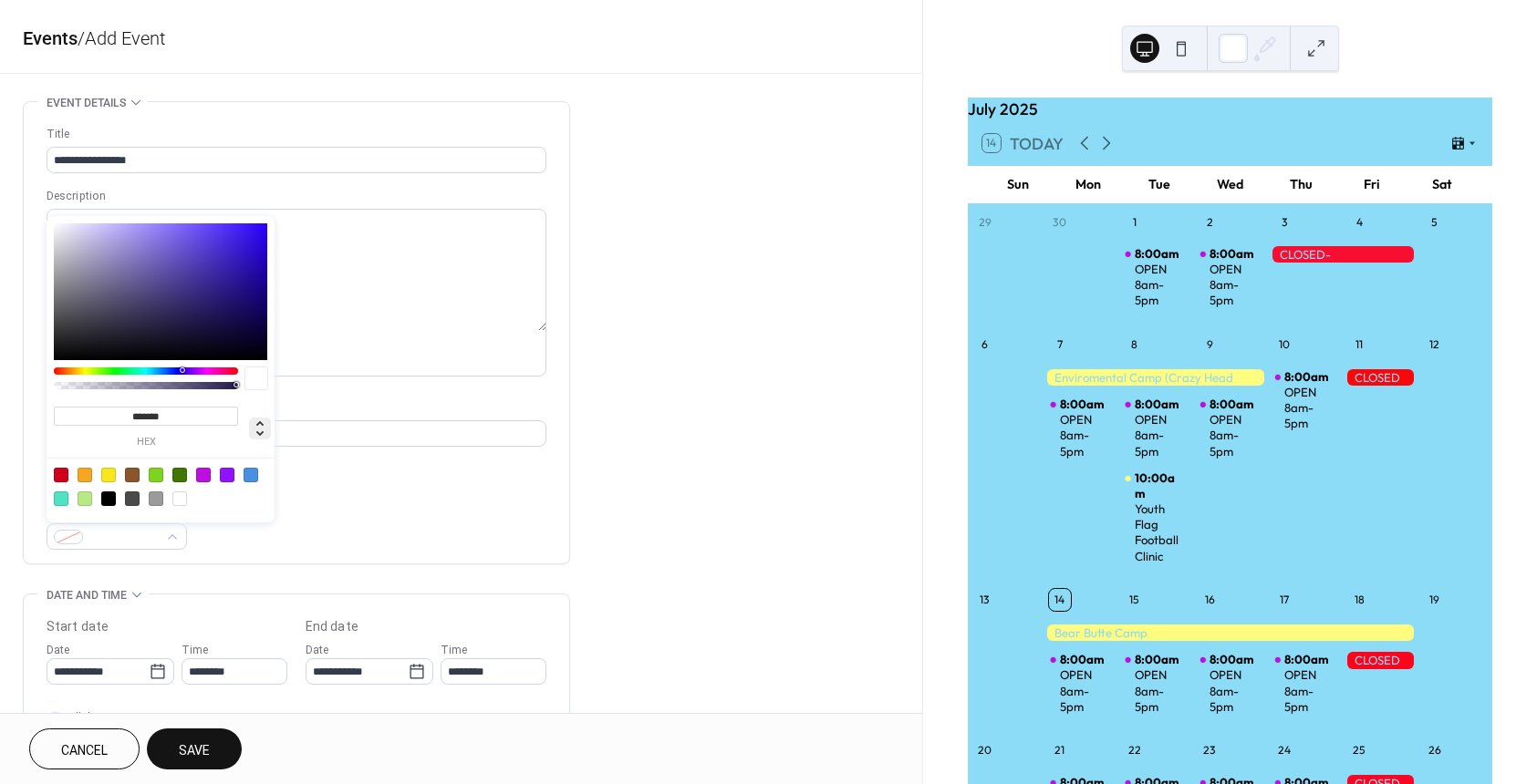 click 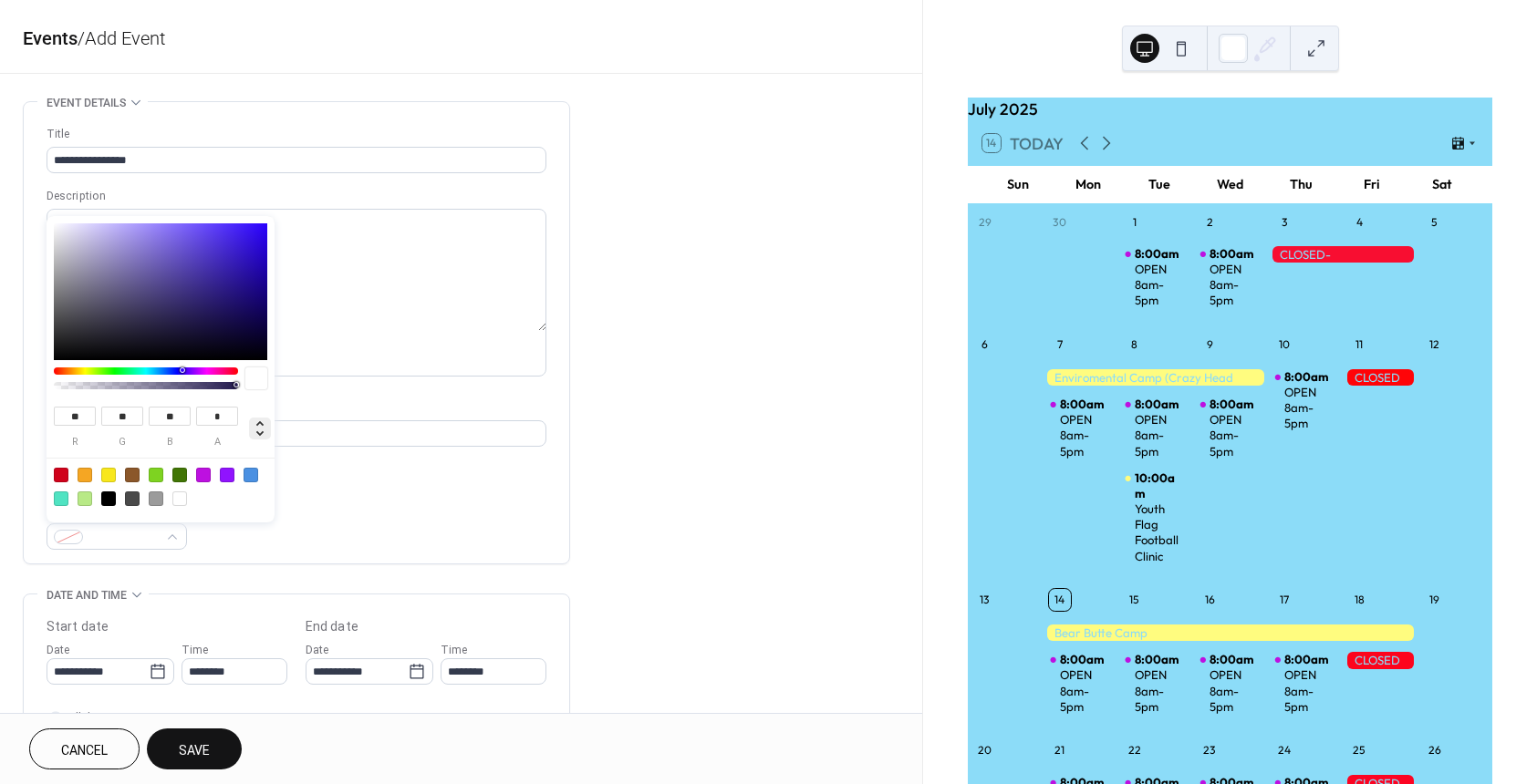 click 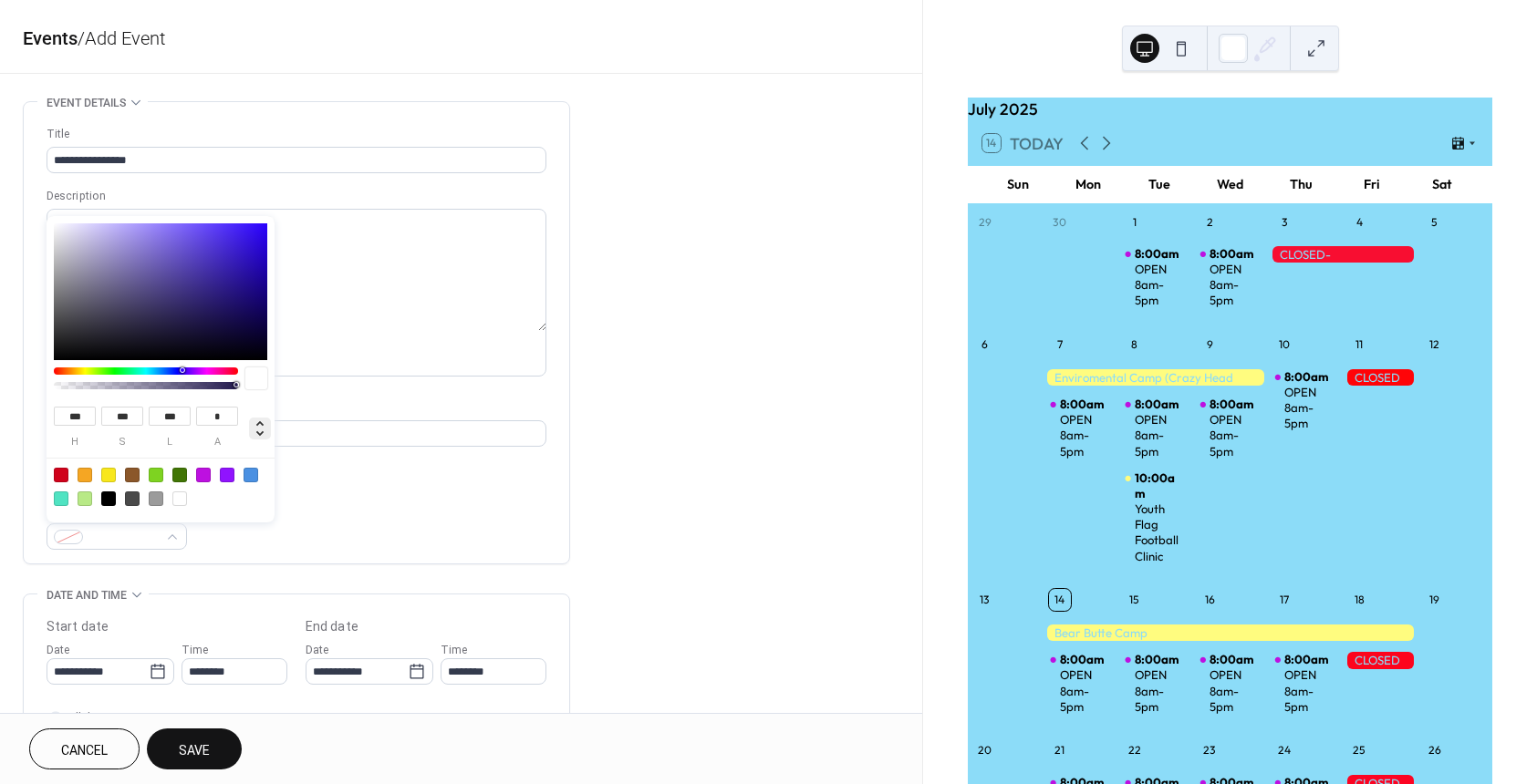 click 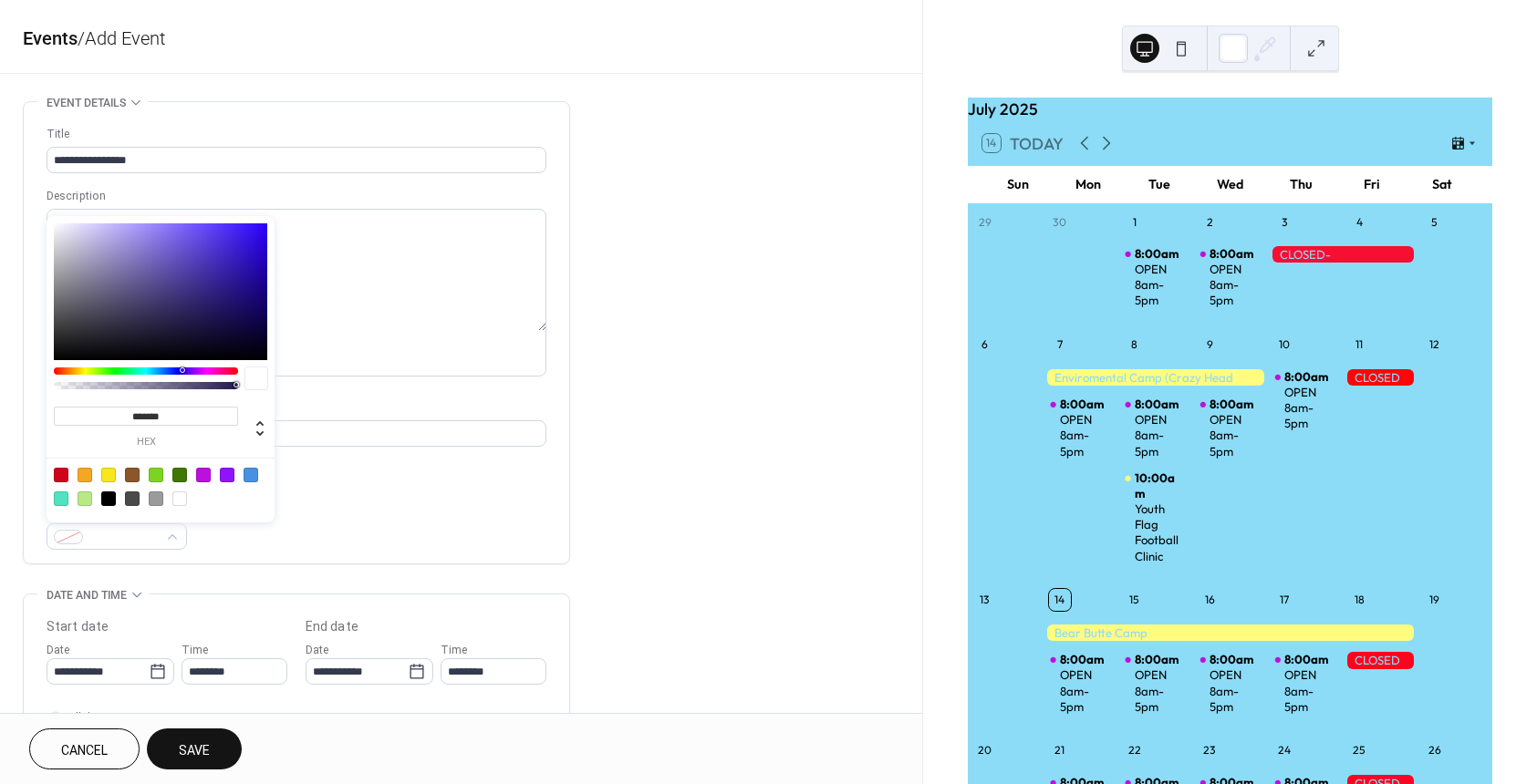 click at bounding box center [109, 475] 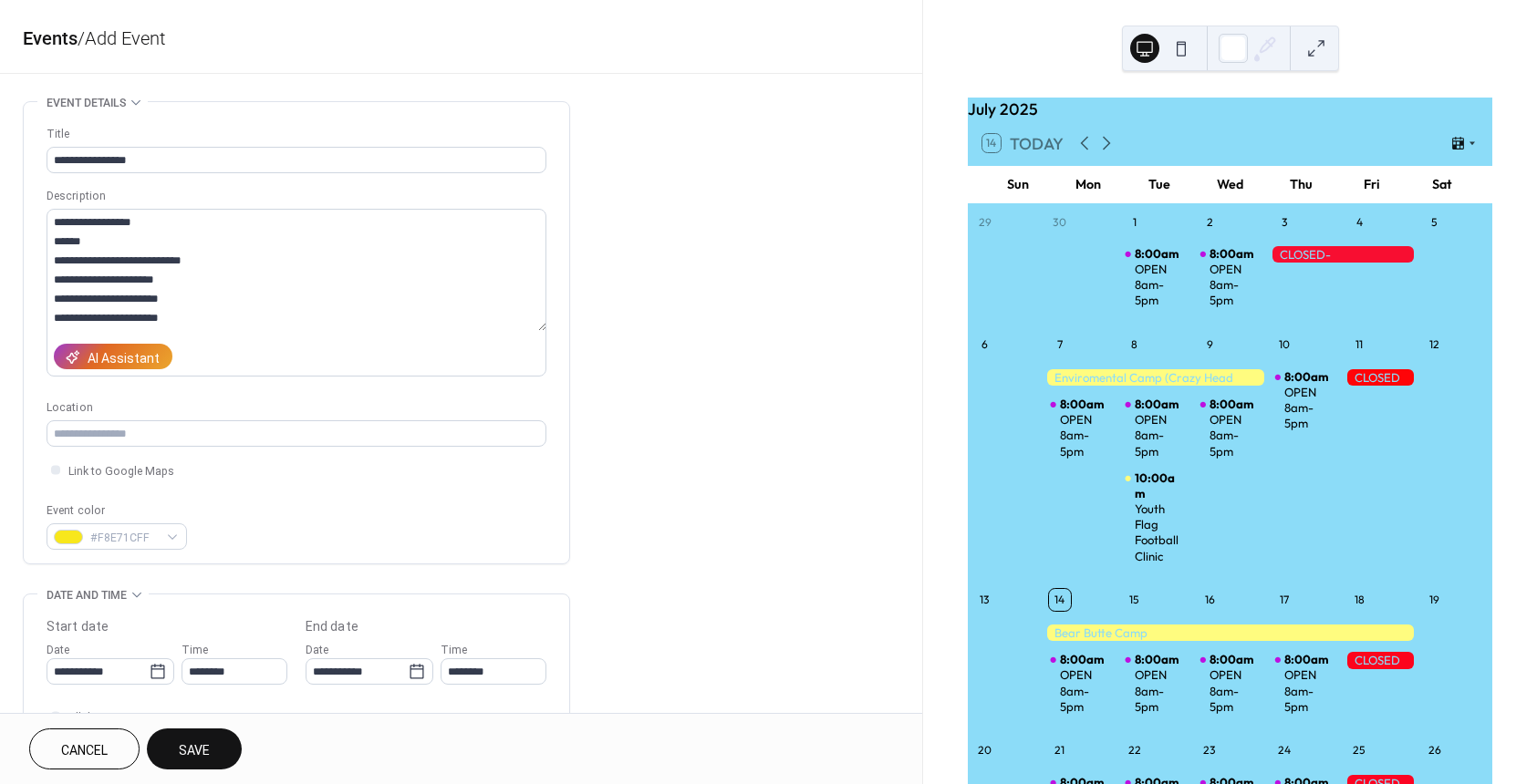 click on "Save" at bounding box center (194, 750) 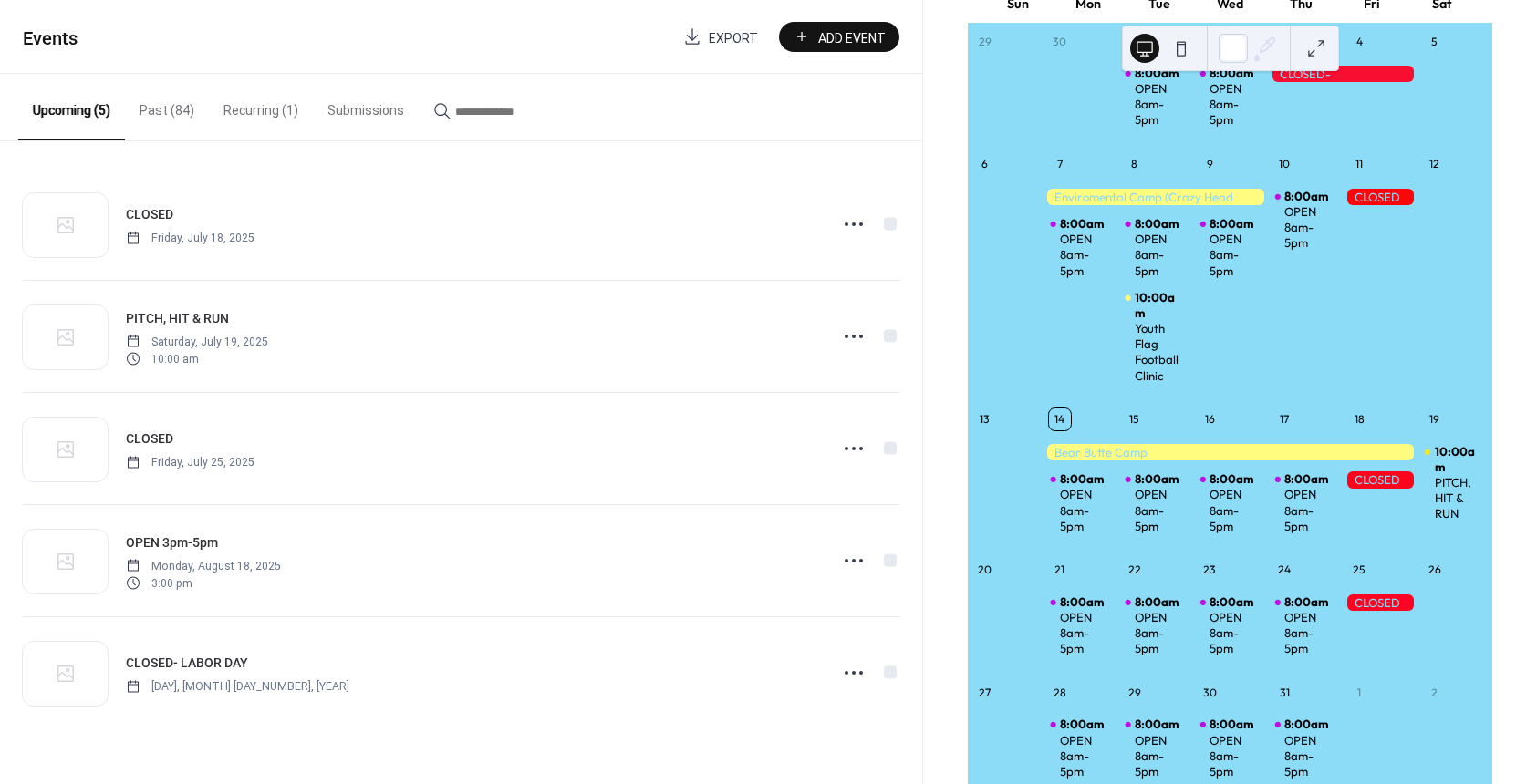 scroll, scrollTop: 182, scrollLeft: 0, axis: vertical 